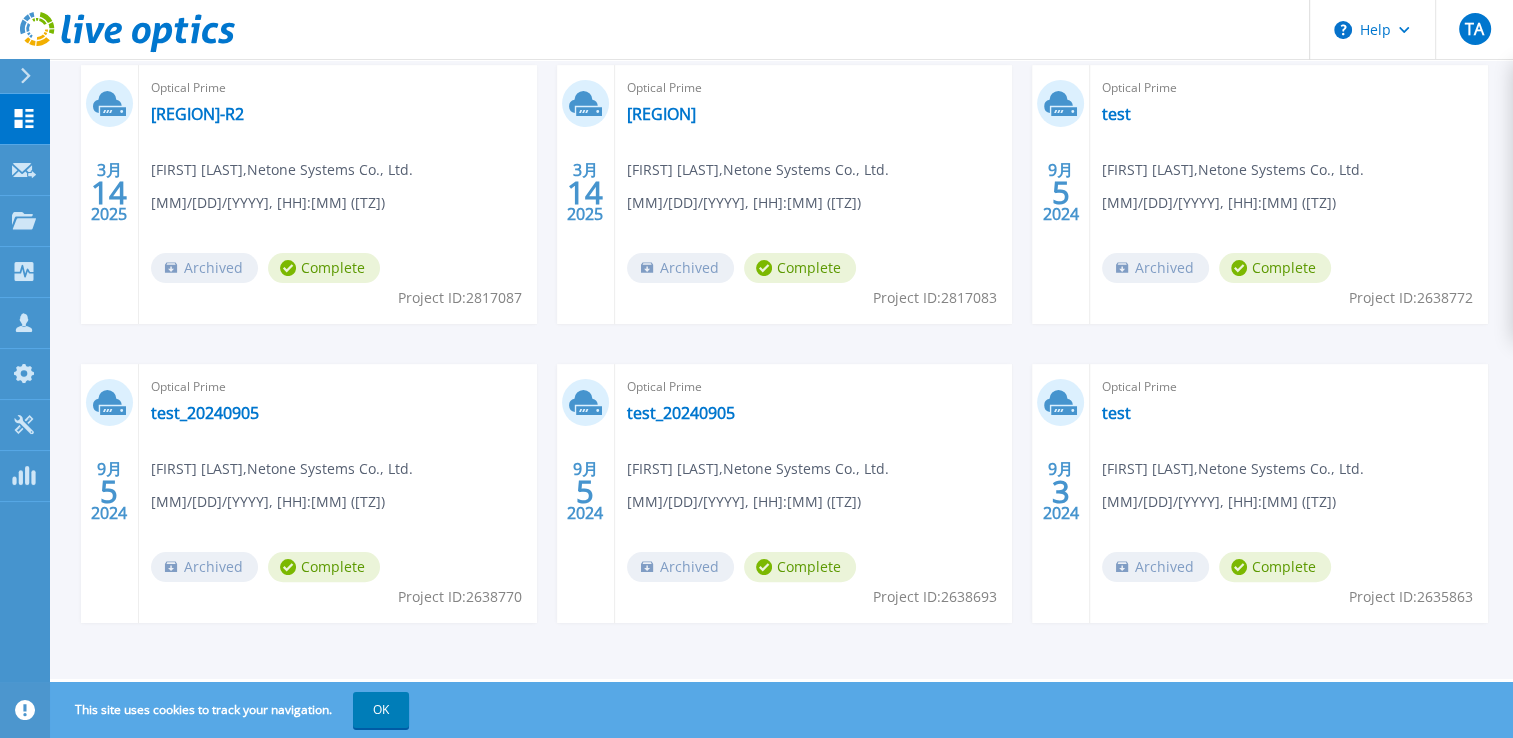 scroll, scrollTop: 0, scrollLeft: 0, axis: both 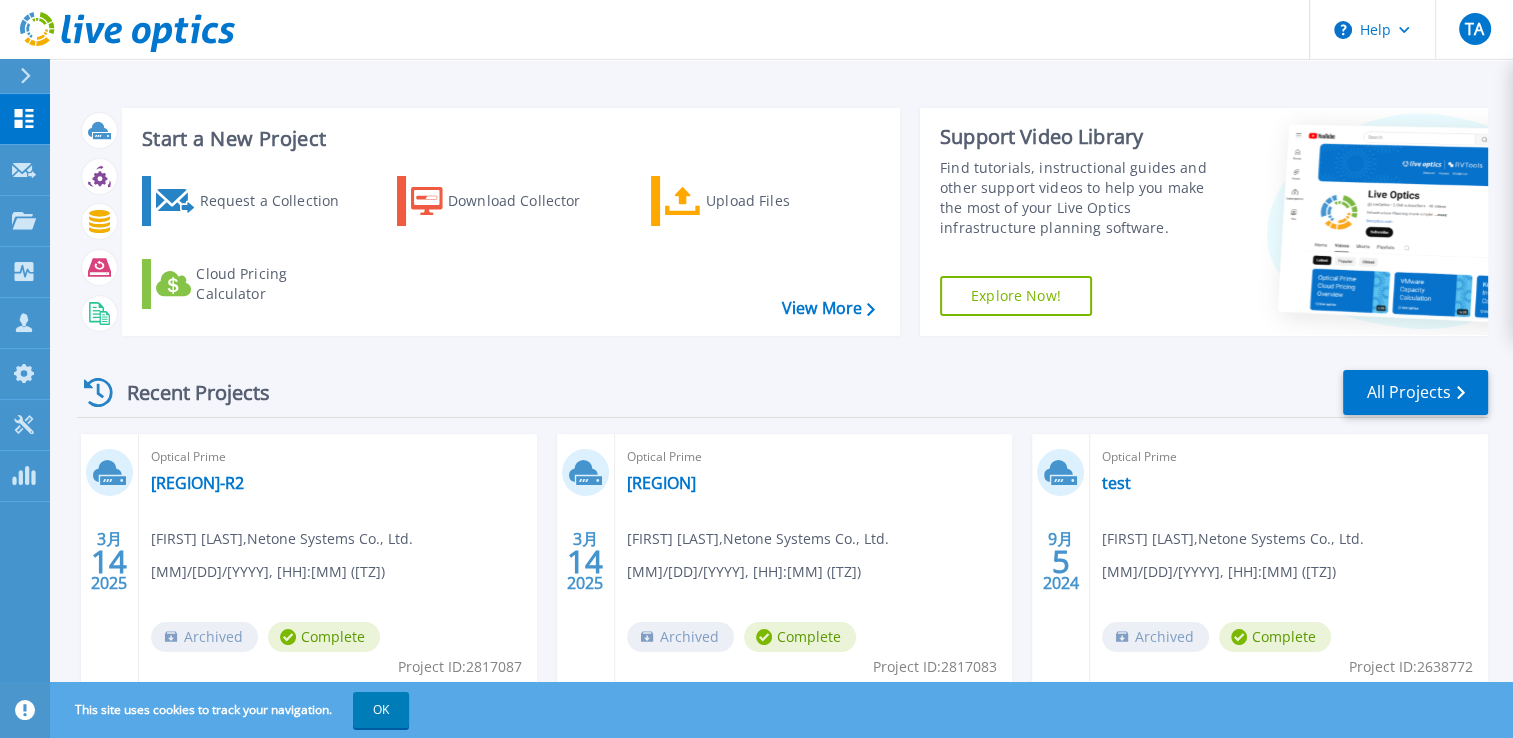 click on "Request a Collection     Download Collector     Upload Files     Cloud Pricing Calculator" at bounding box center [508, 243] 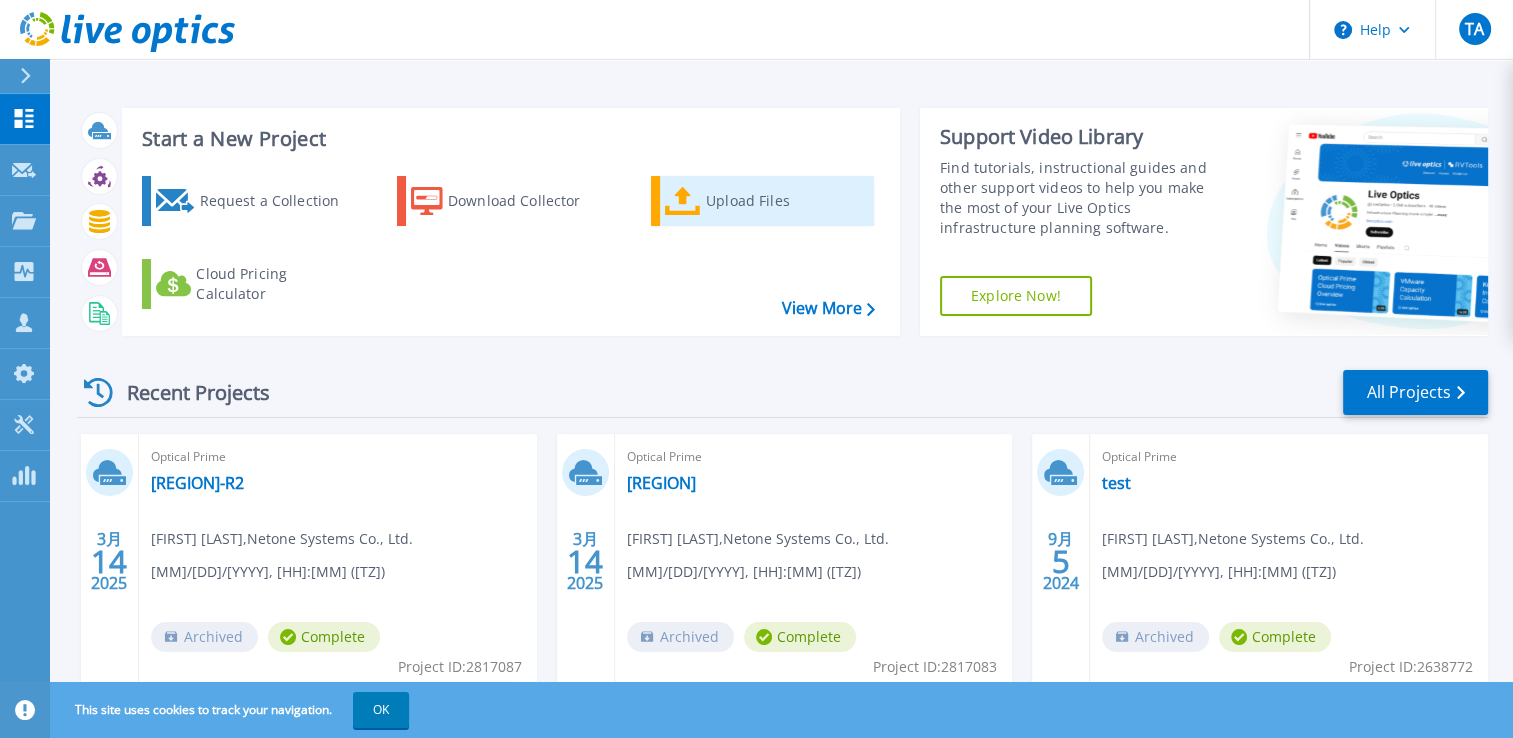 click on "Upload Files" at bounding box center [786, 201] 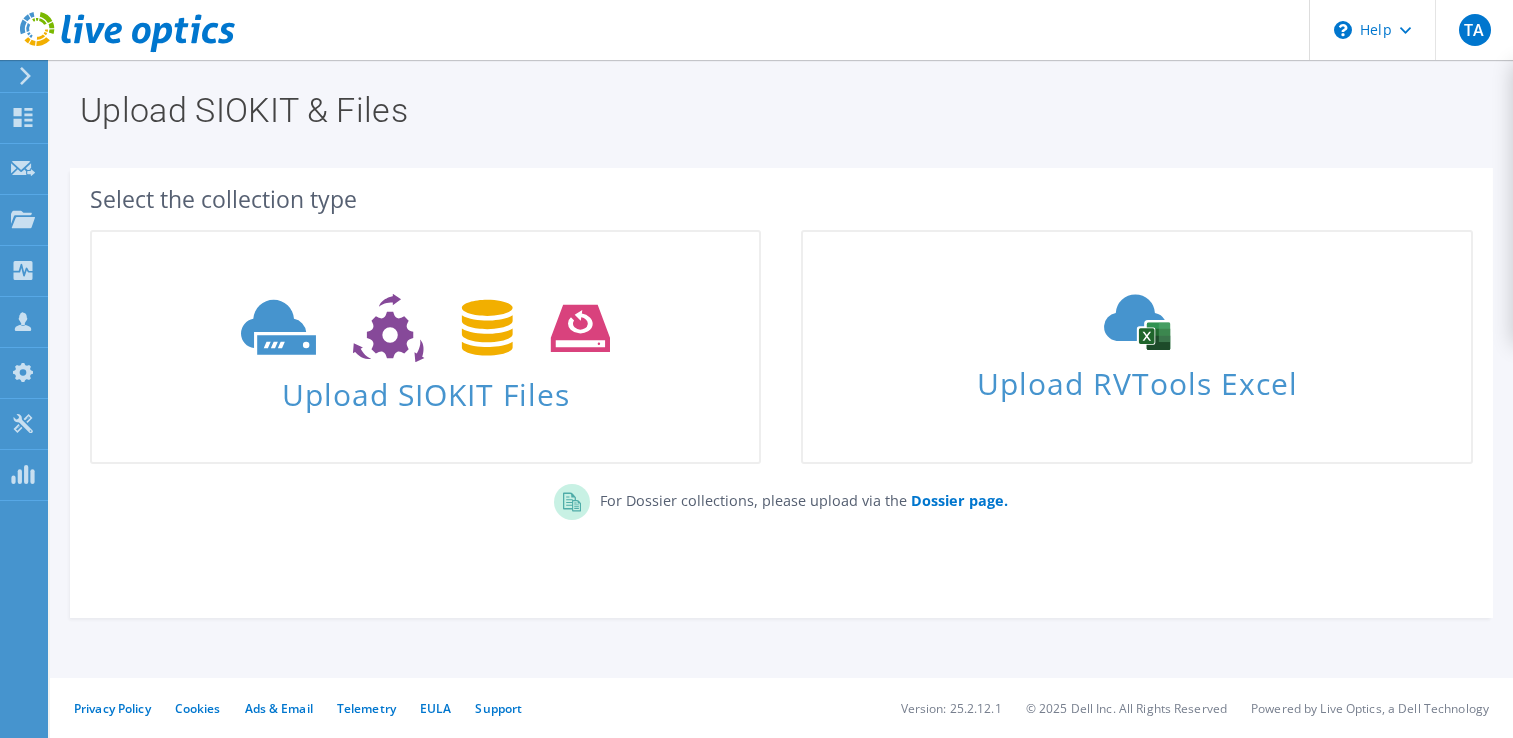 scroll, scrollTop: 0, scrollLeft: 0, axis: both 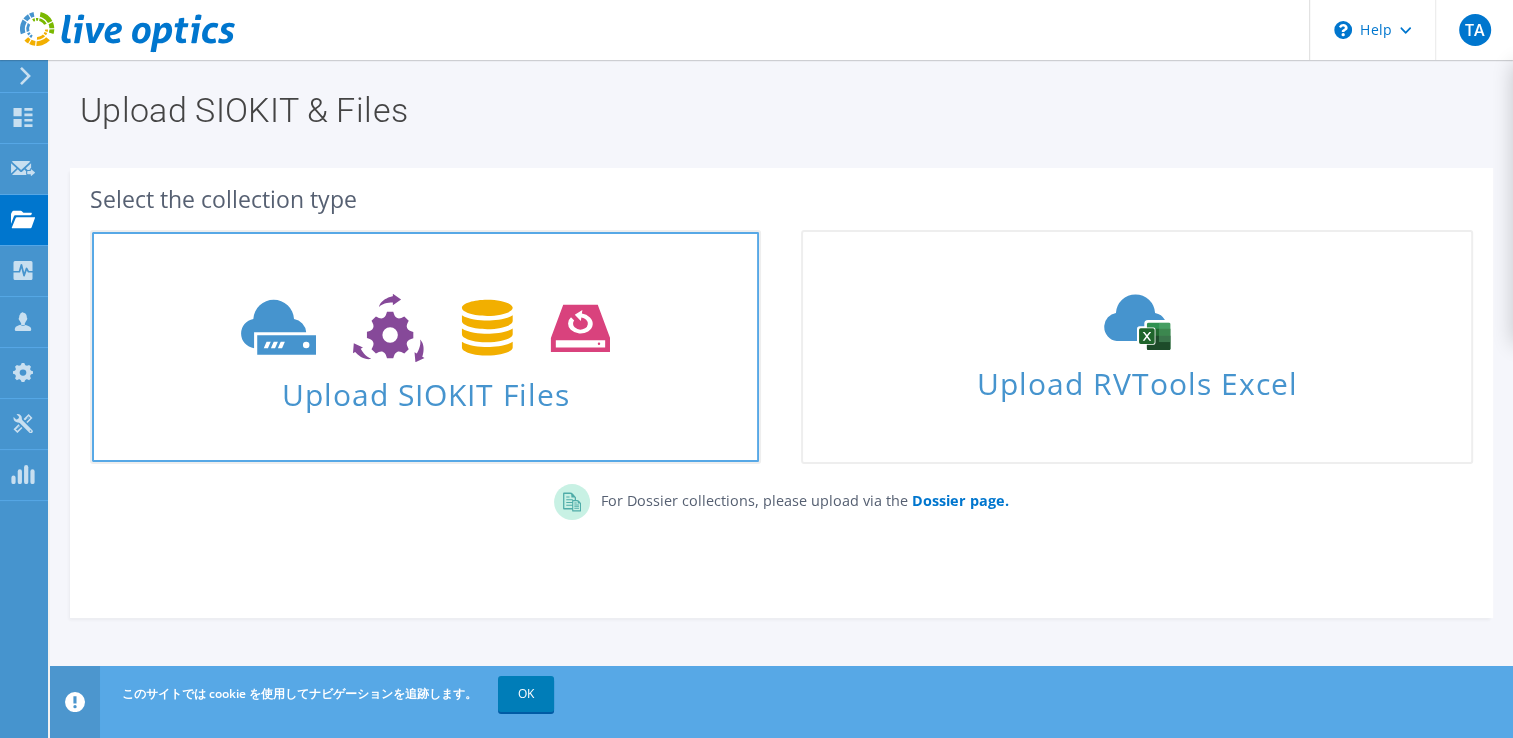 click 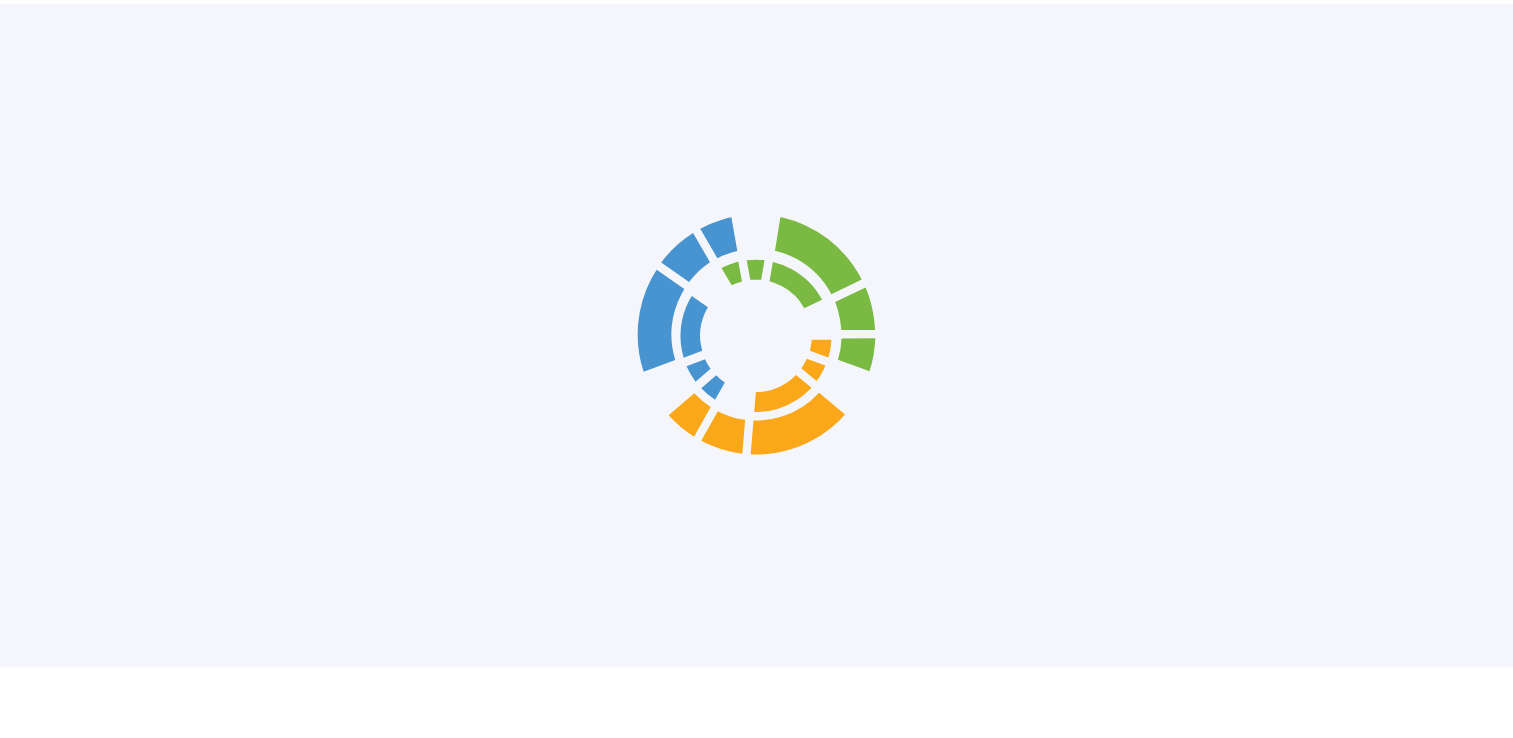 scroll, scrollTop: 56, scrollLeft: 0, axis: vertical 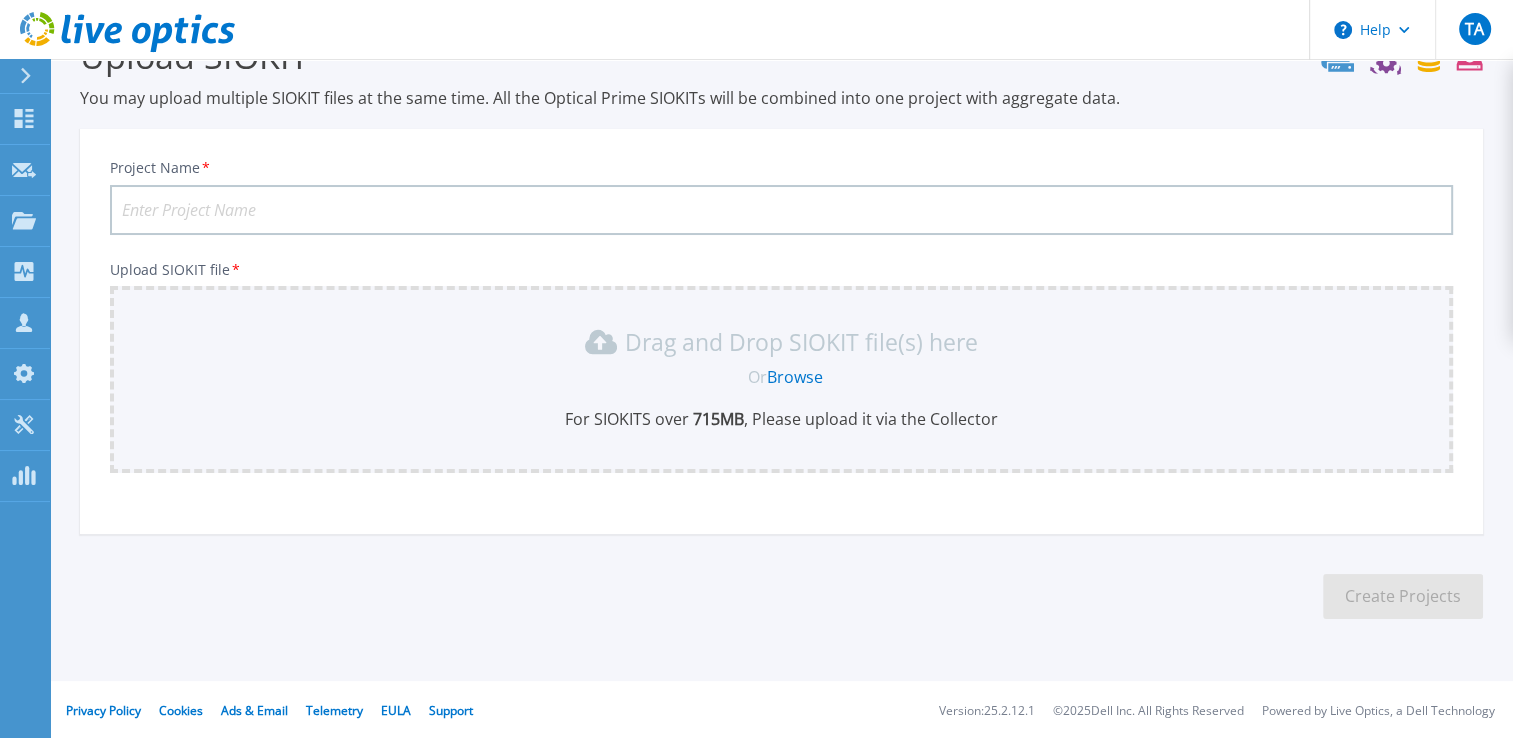 click on "Project Name *" at bounding box center (781, 210) 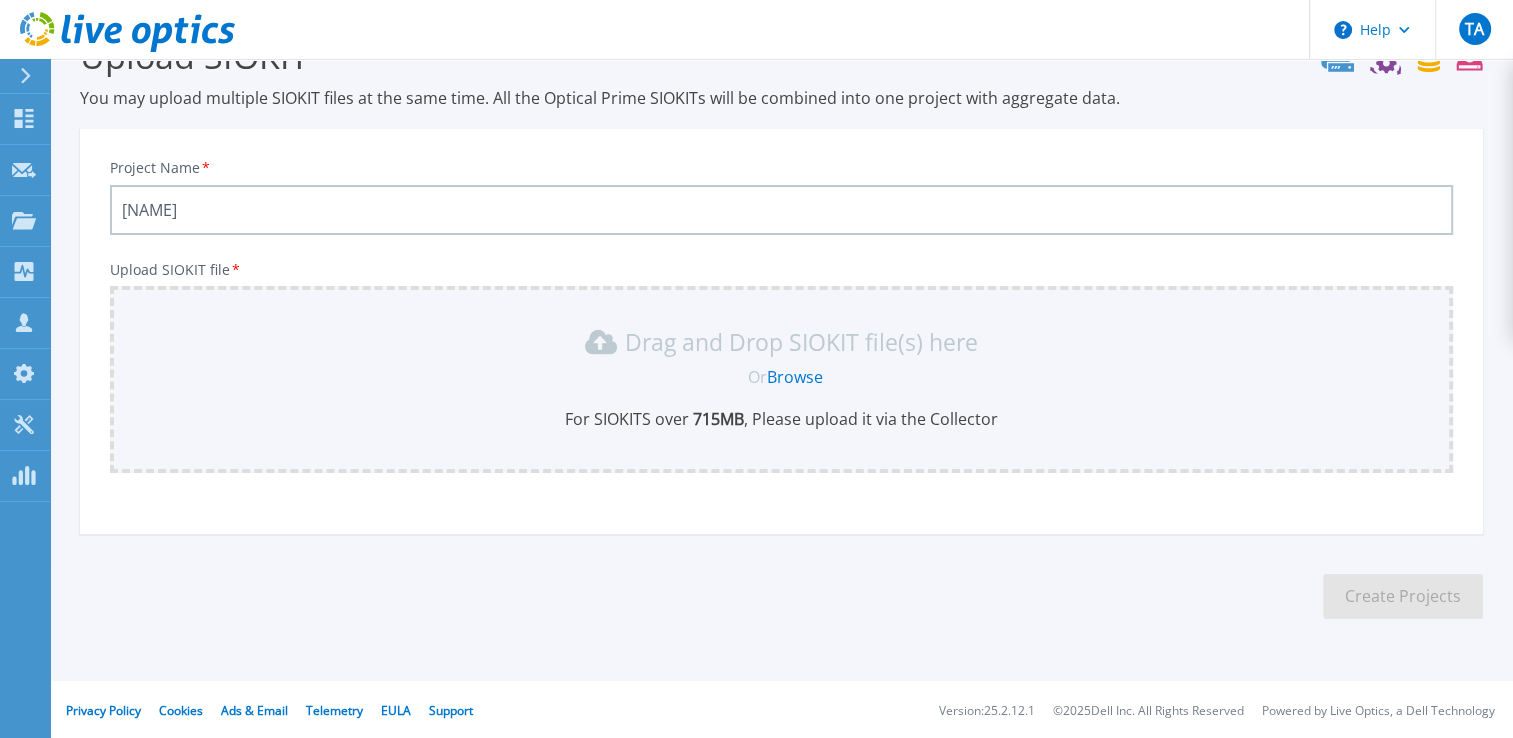 type on "R4kiban" 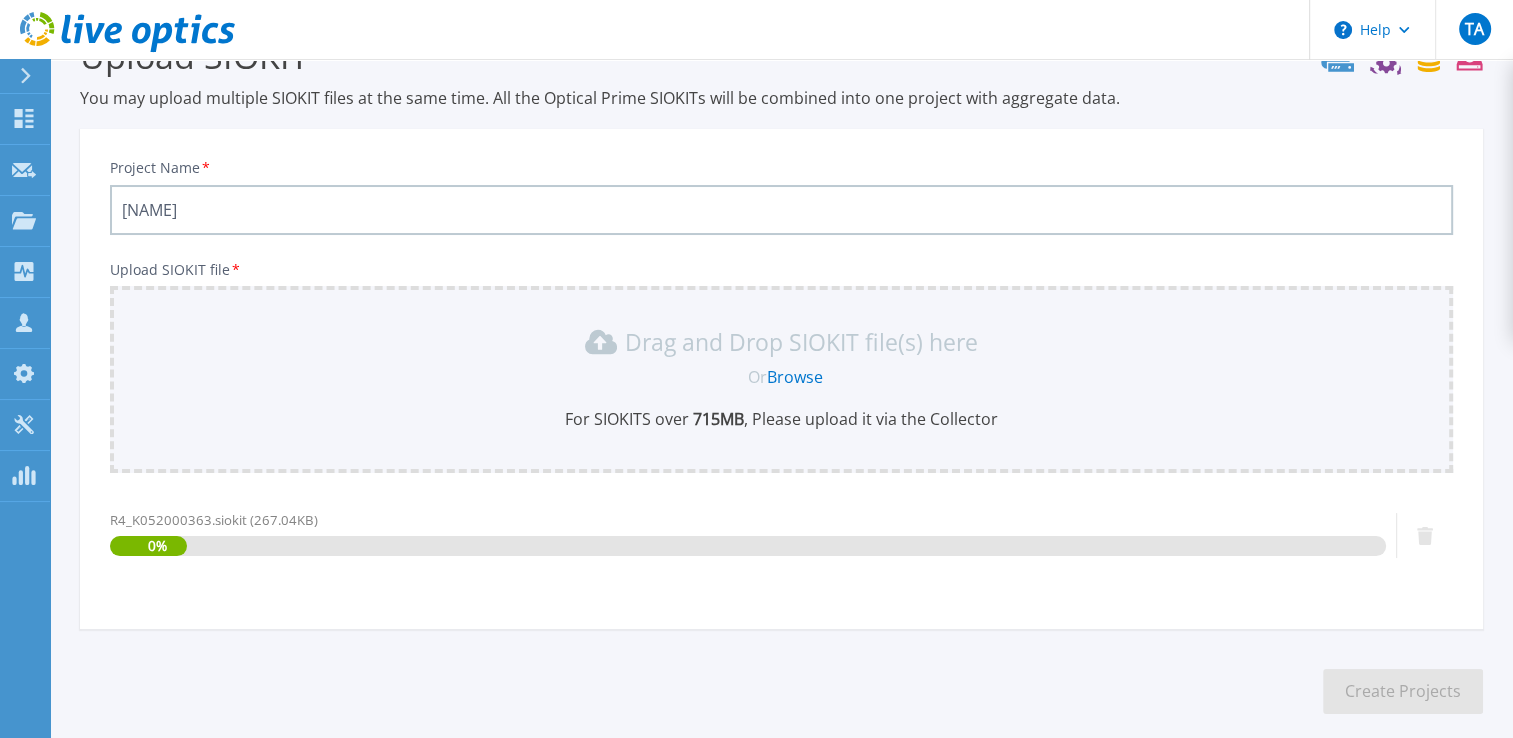 scroll, scrollTop: 152, scrollLeft: 0, axis: vertical 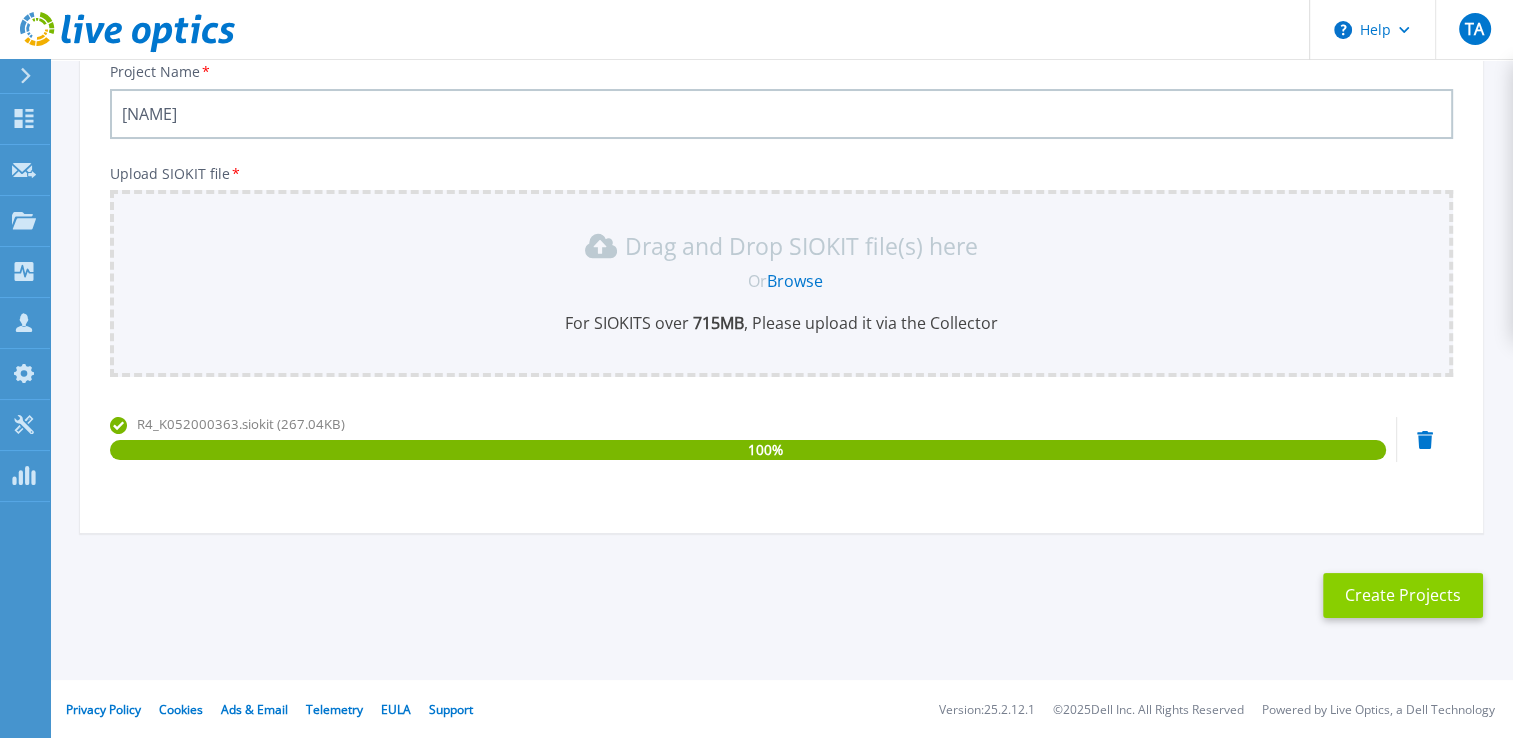 click on "Create Projects" at bounding box center (1403, 595) 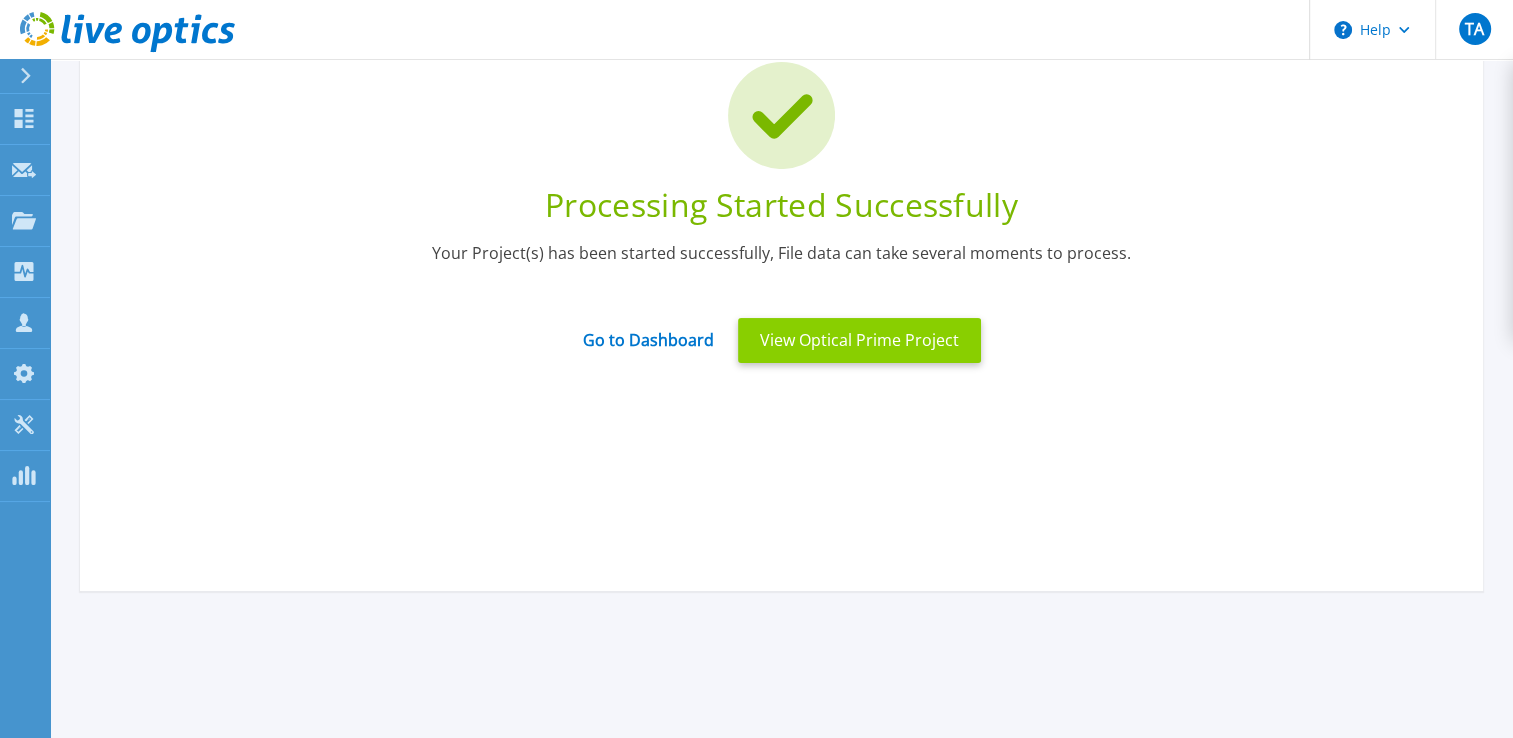 click on "View Optical Prime Project" at bounding box center (859, 340) 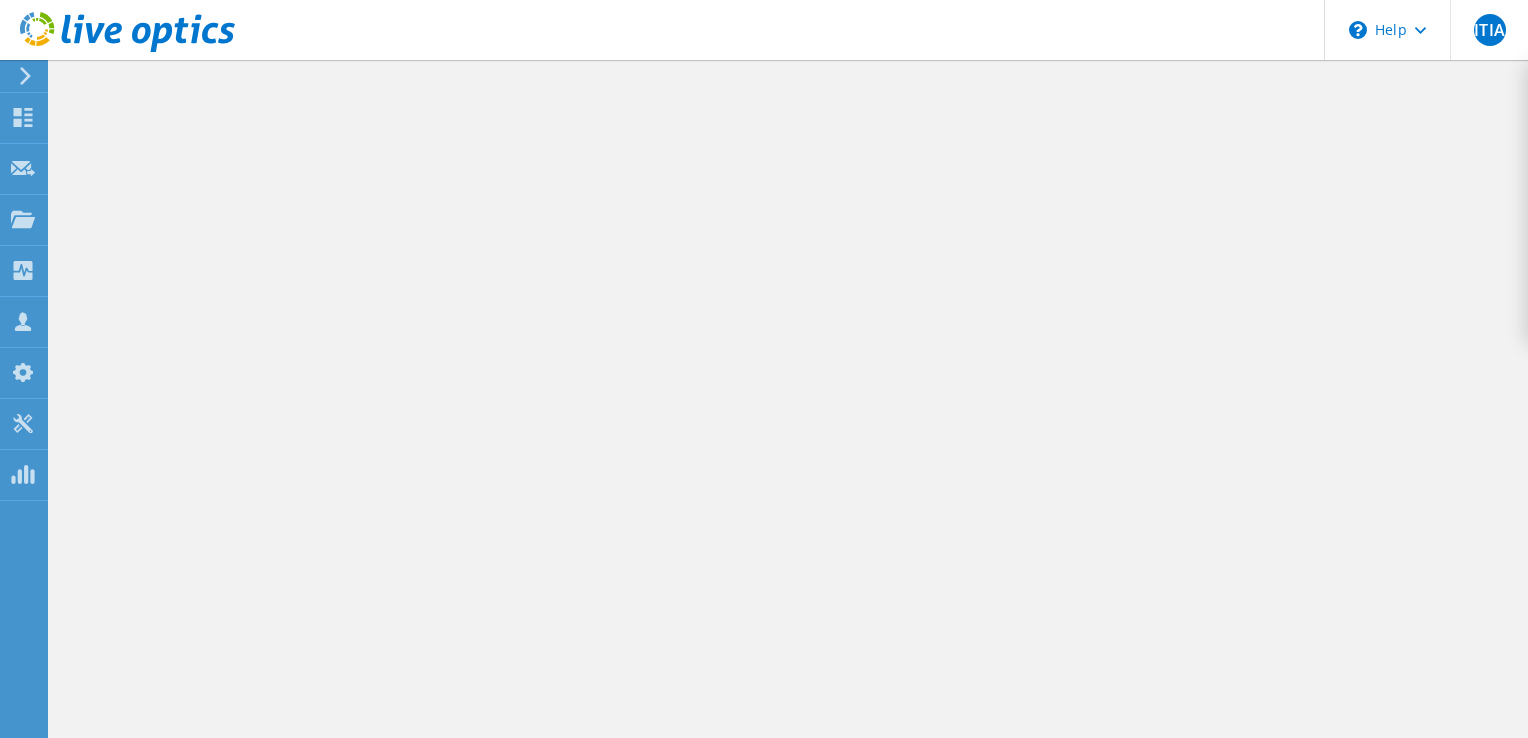 scroll, scrollTop: 0, scrollLeft: 0, axis: both 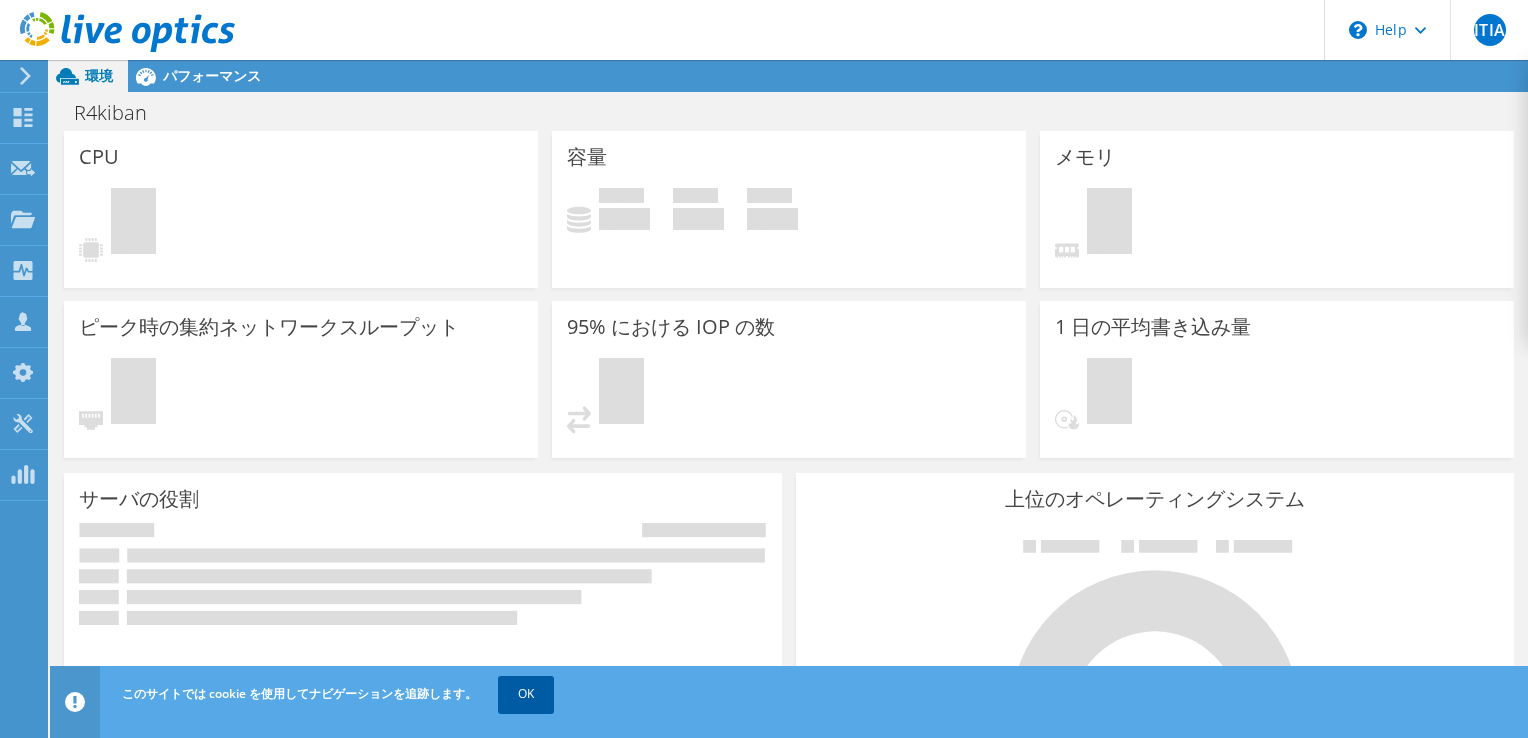 click on "OK" at bounding box center (526, 694) 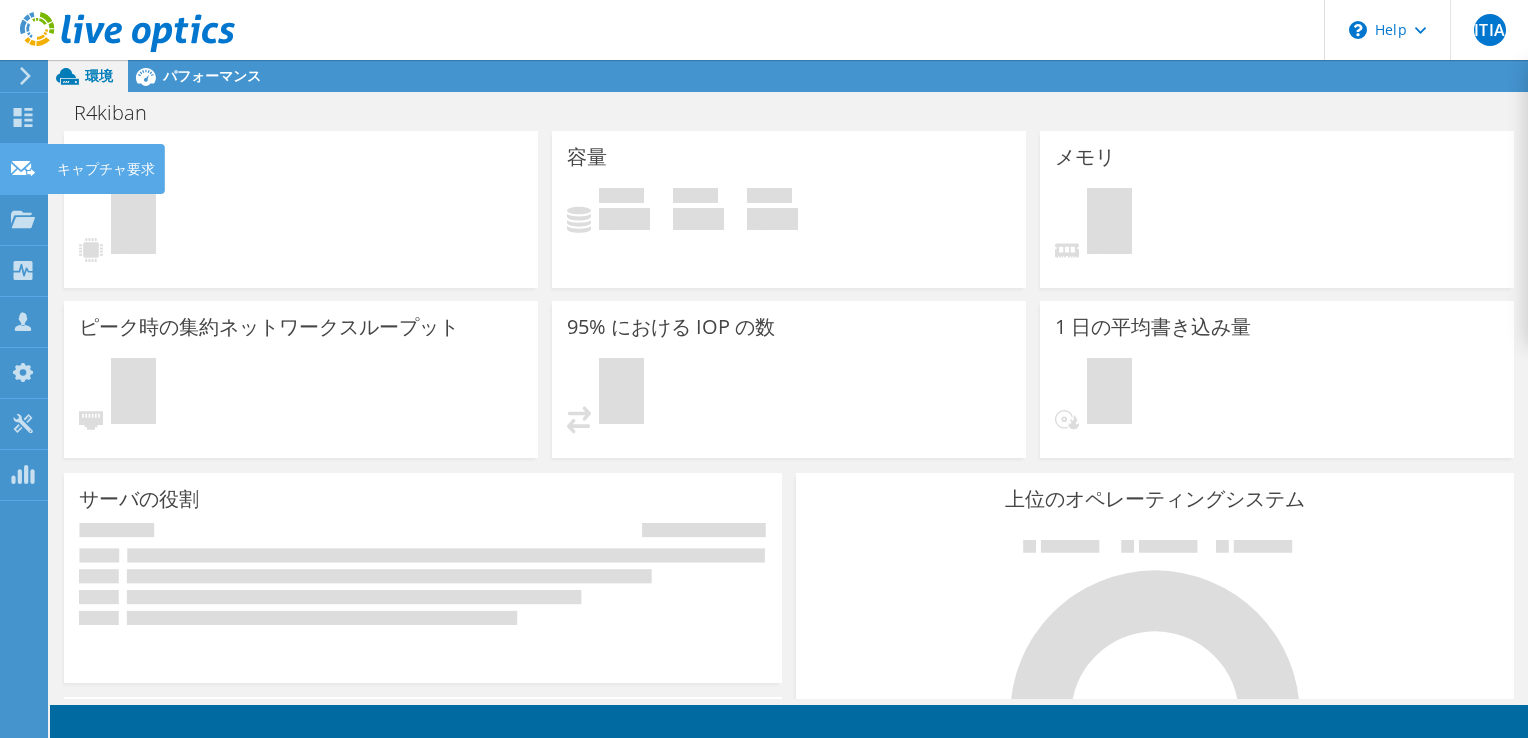 click 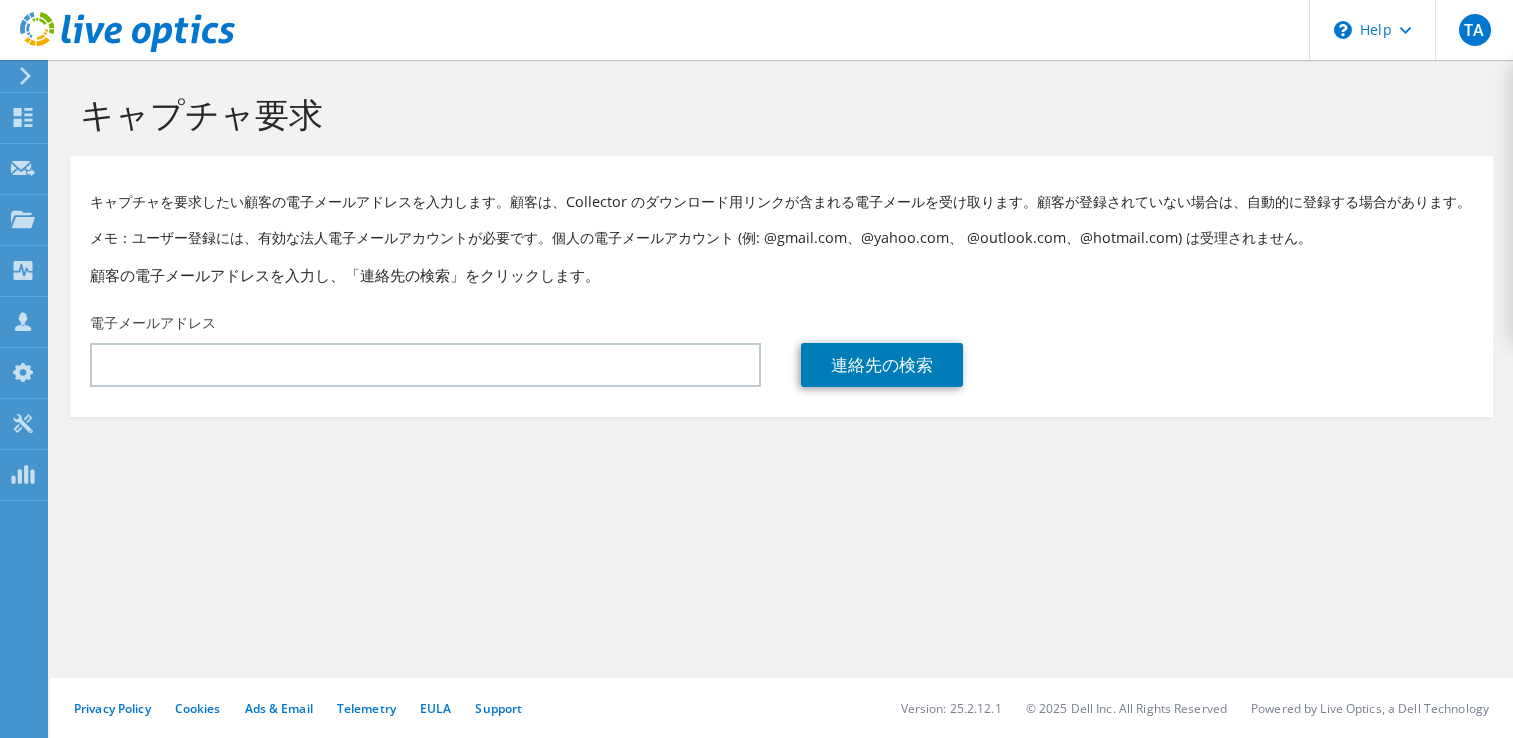 scroll, scrollTop: 0, scrollLeft: 0, axis: both 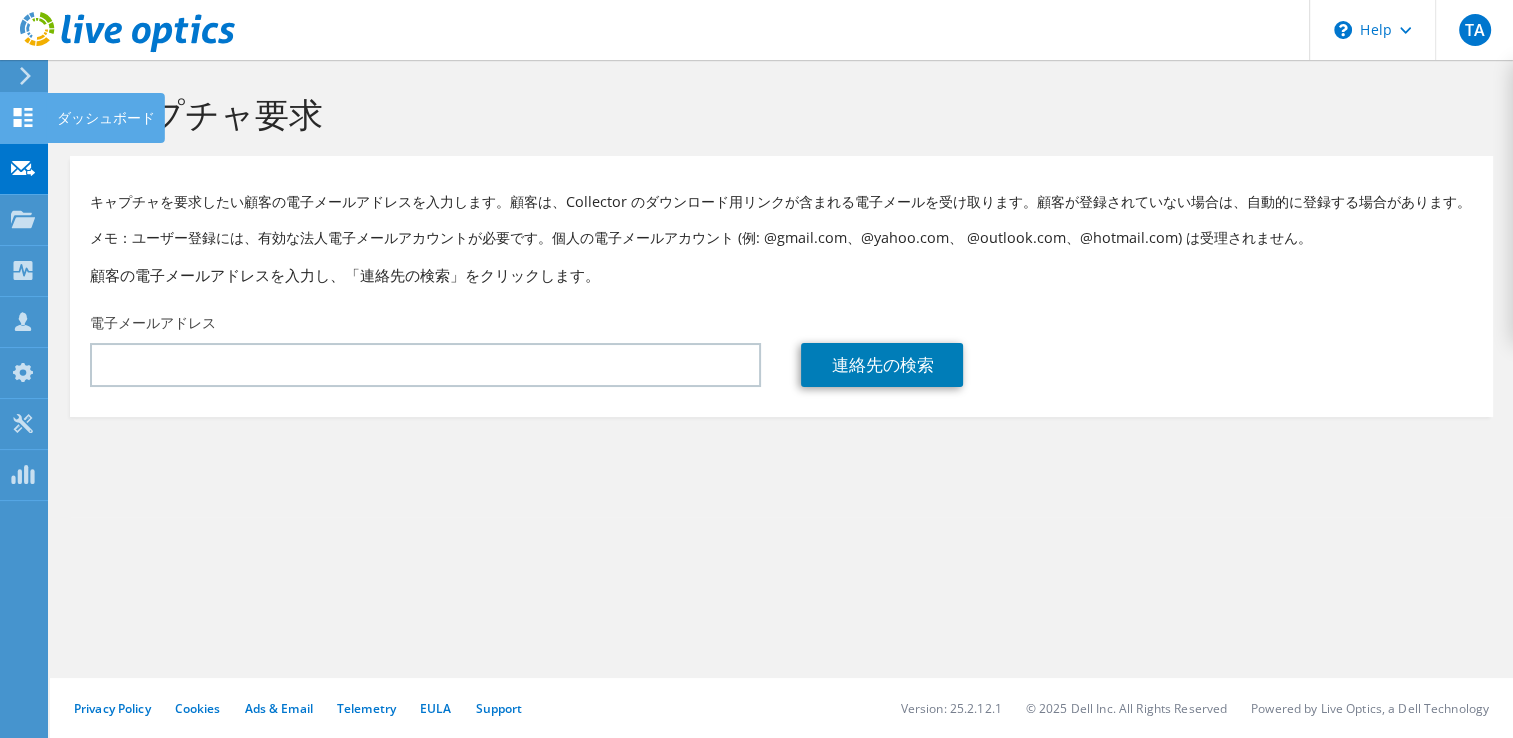 click on "ダッシュボード" at bounding box center (-66, 118) 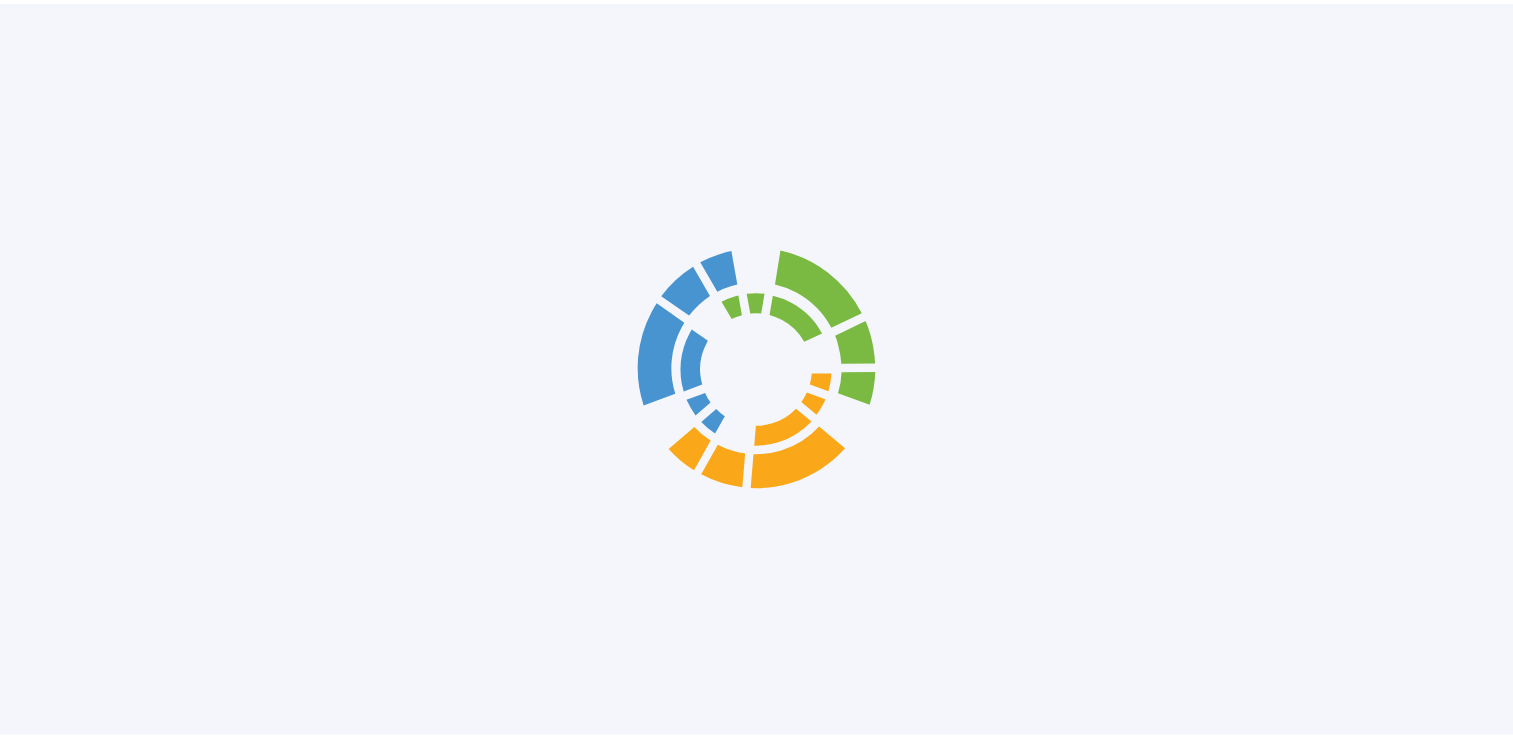 scroll, scrollTop: 0, scrollLeft: 0, axis: both 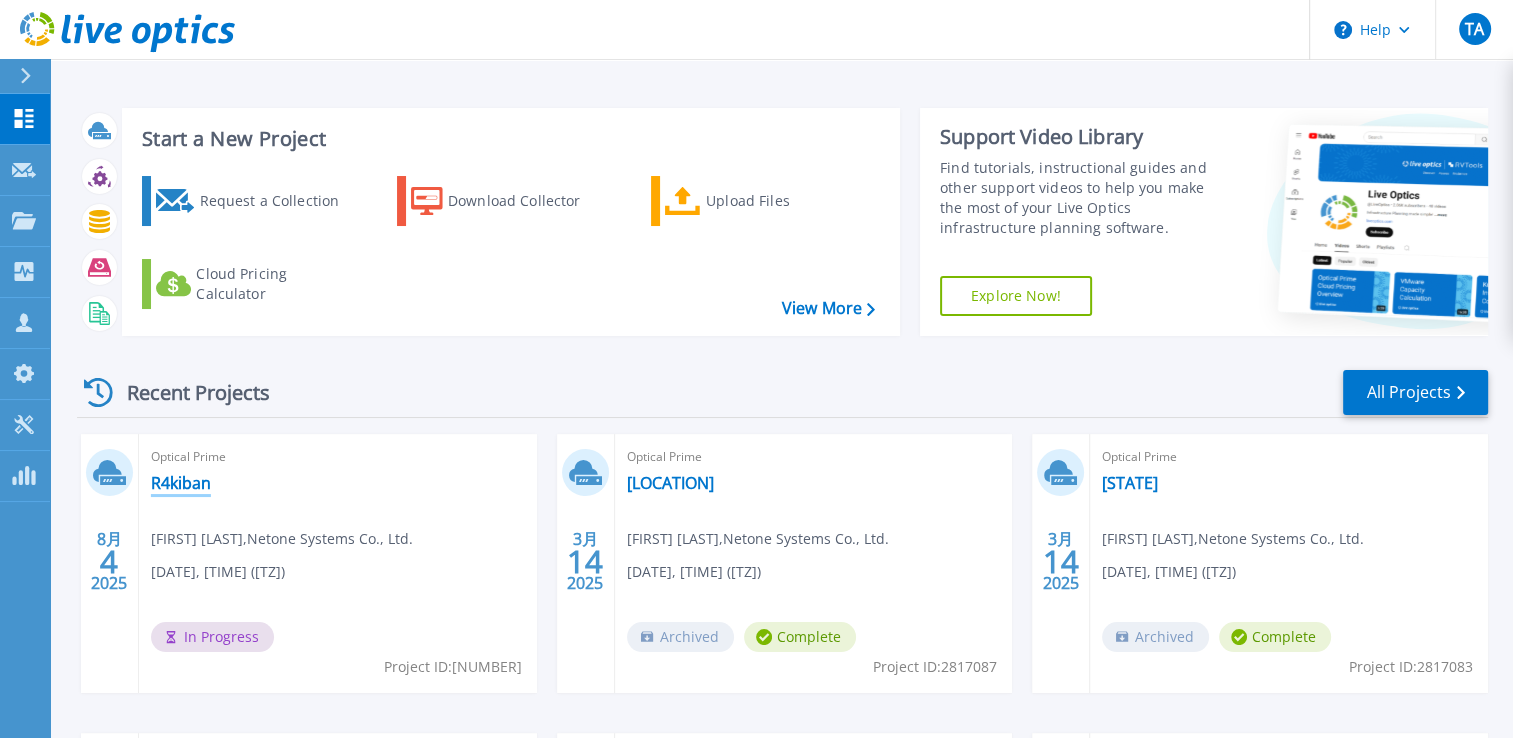 click on "R4kiban" at bounding box center [181, 483] 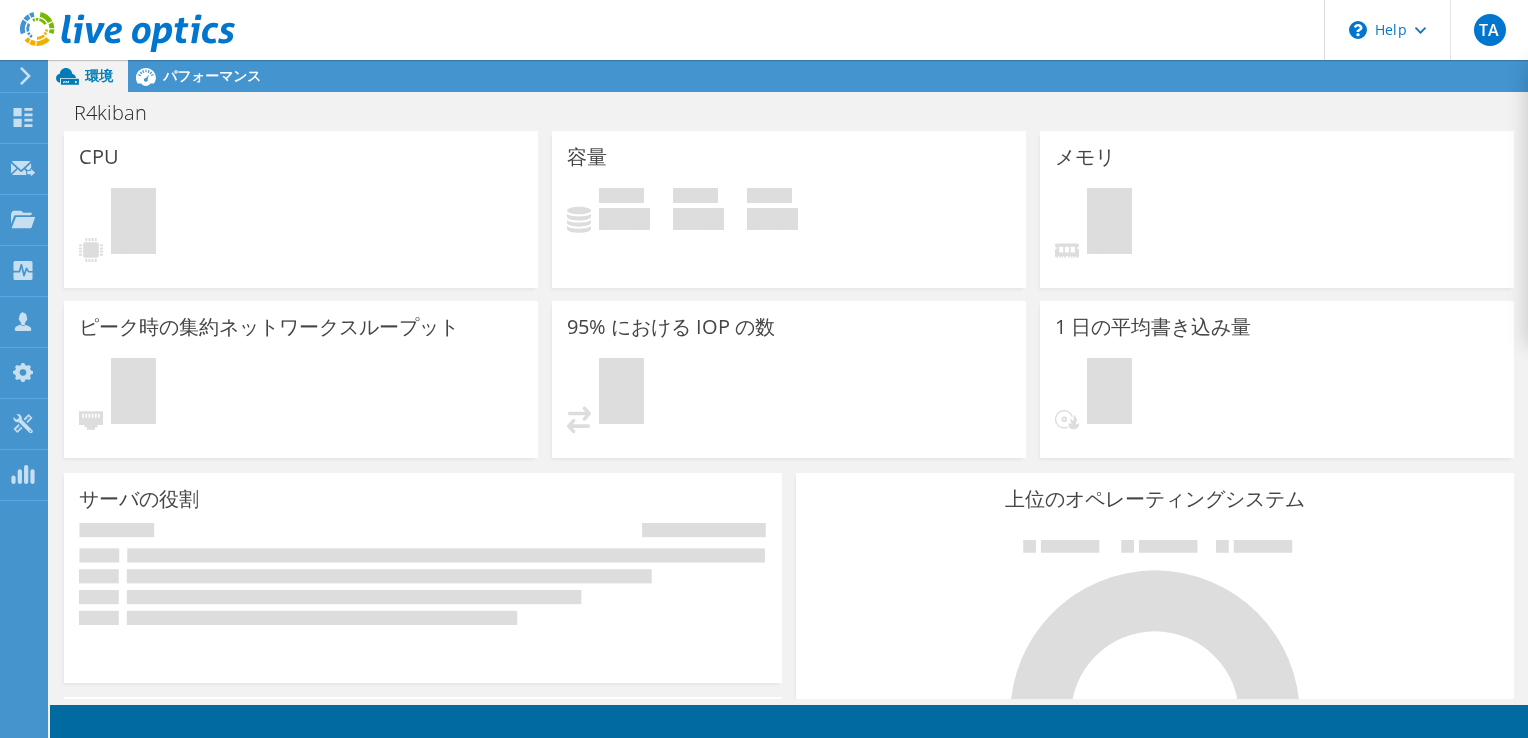 scroll, scrollTop: 0, scrollLeft: 0, axis: both 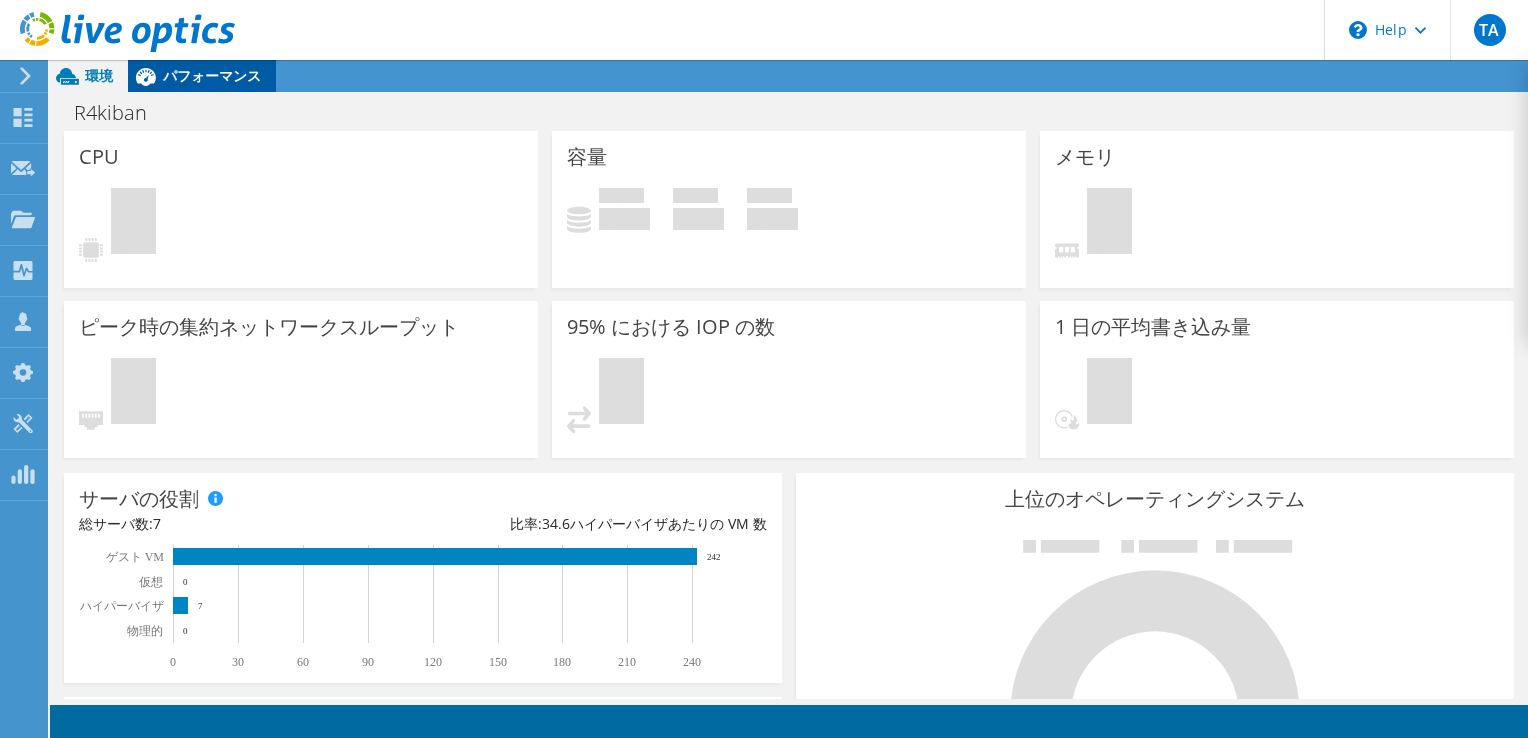click on "パフォーマンス" at bounding box center (212, 75) 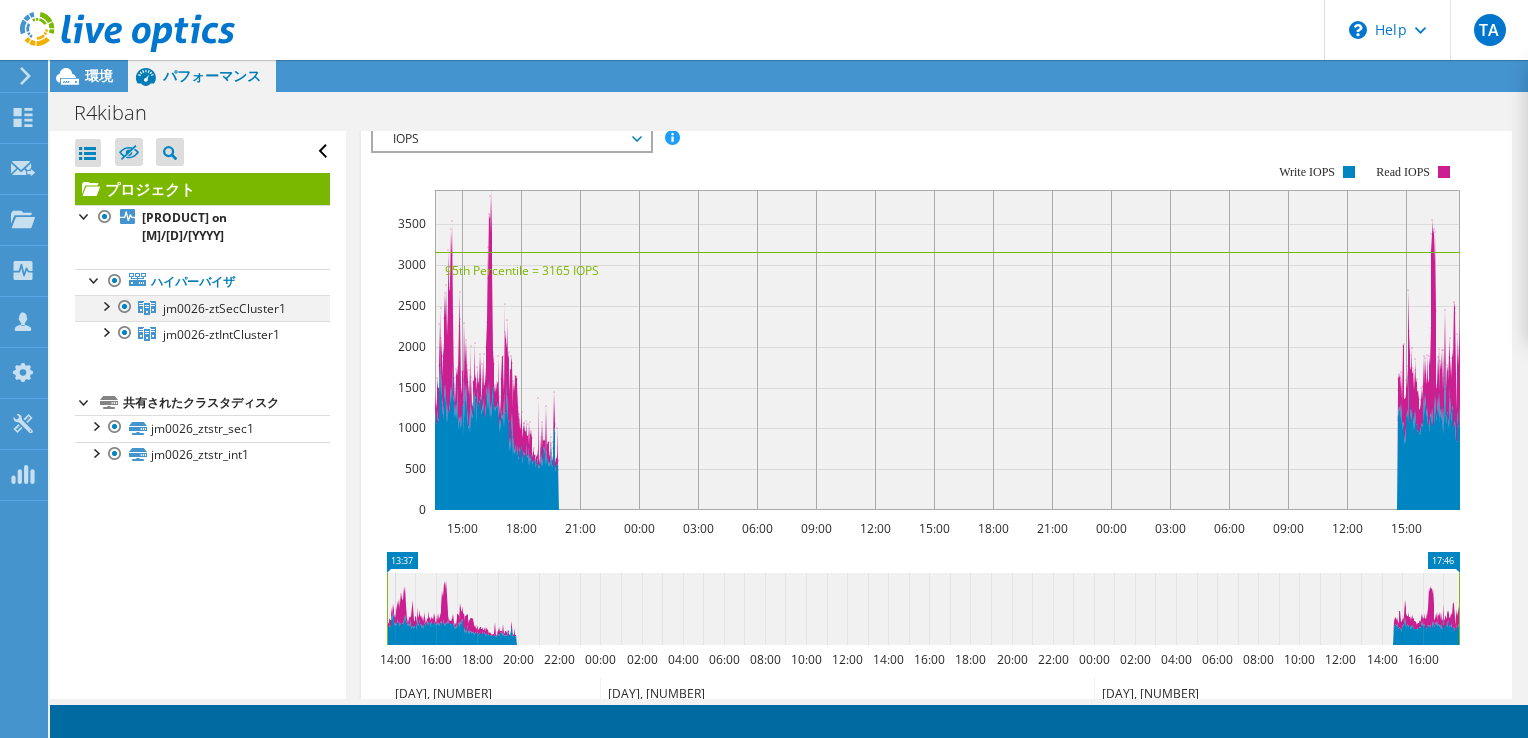 click at bounding box center [105, 305] 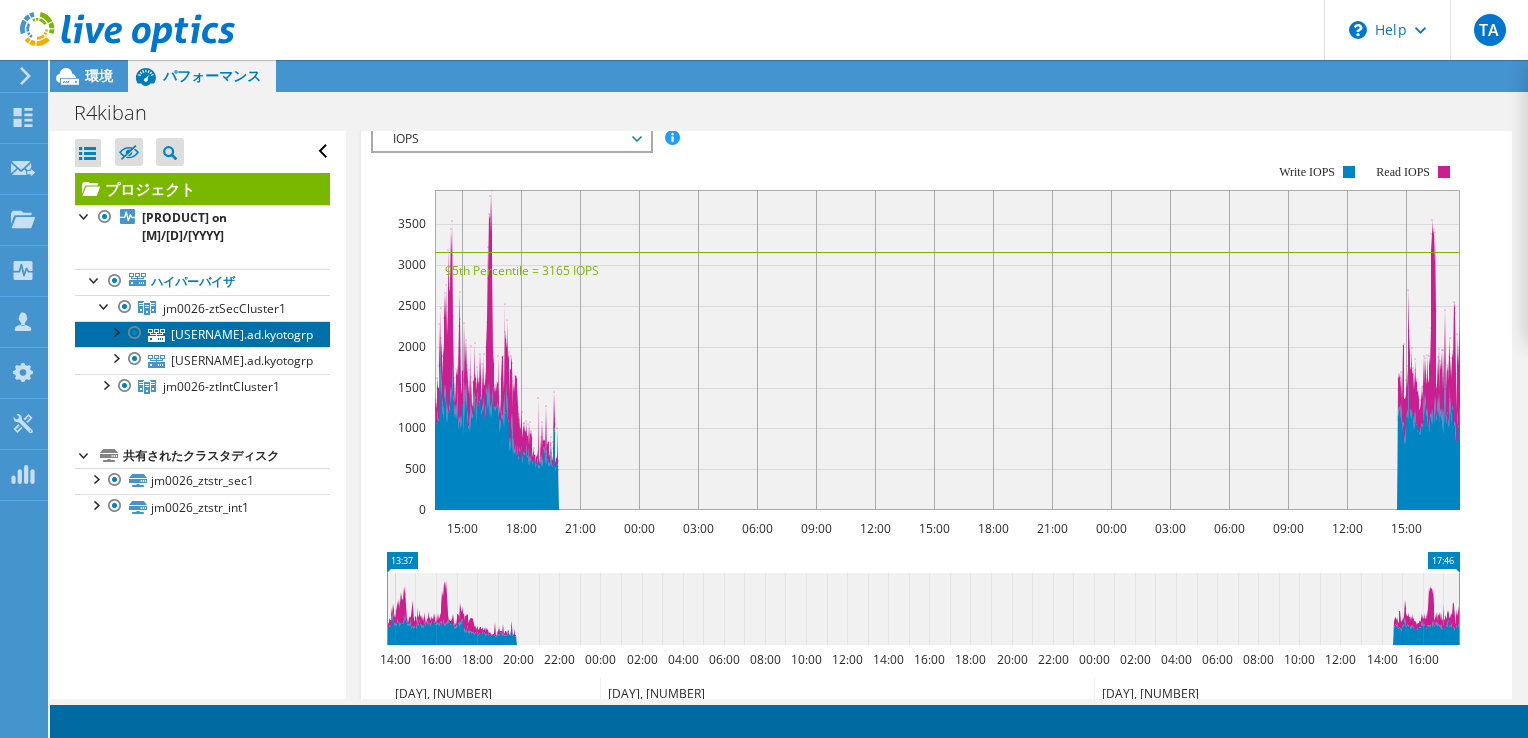 click on "jm0026-ztvm01.ad.[COUNTRY]" at bounding box center (202, 334) 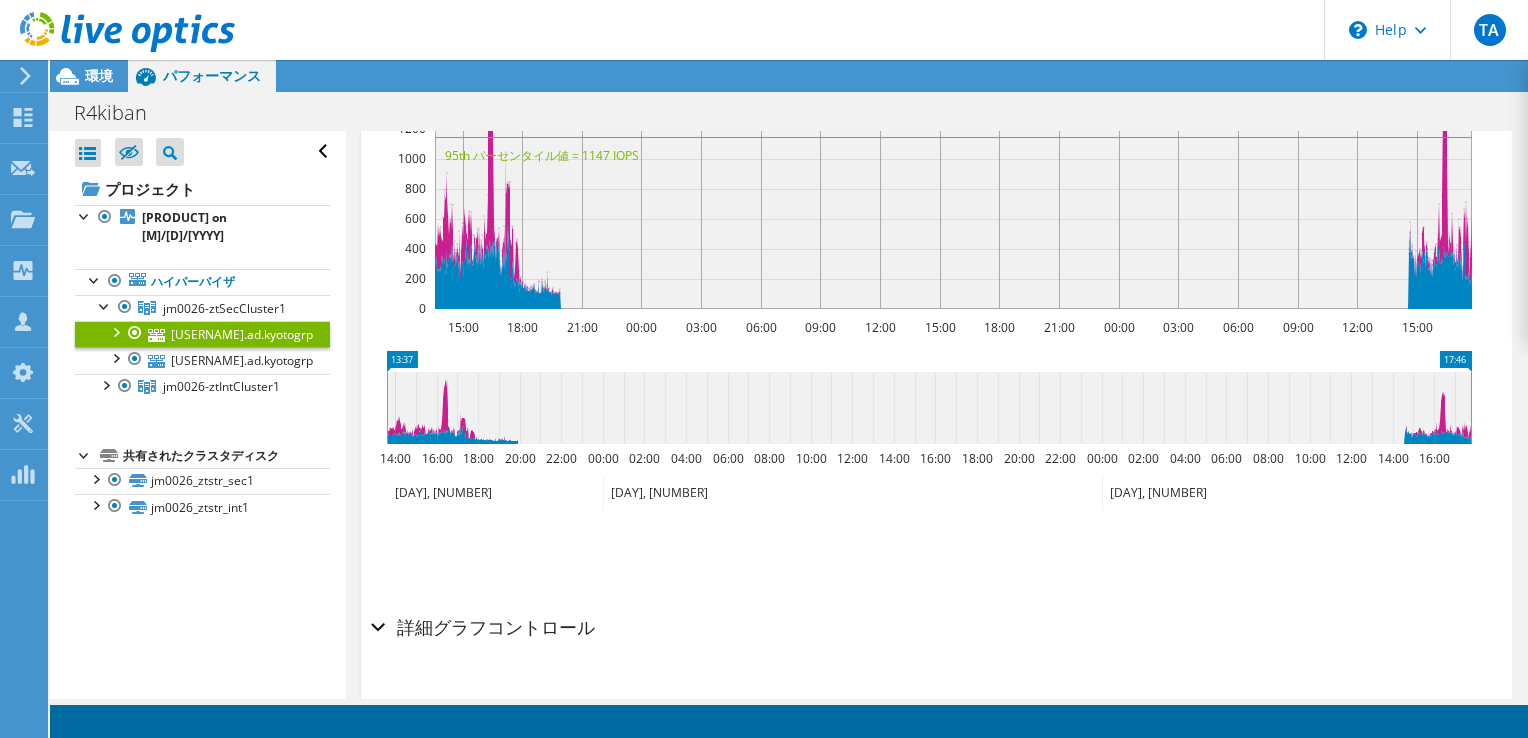 scroll, scrollTop: 628, scrollLeft: 0, axis: vertical 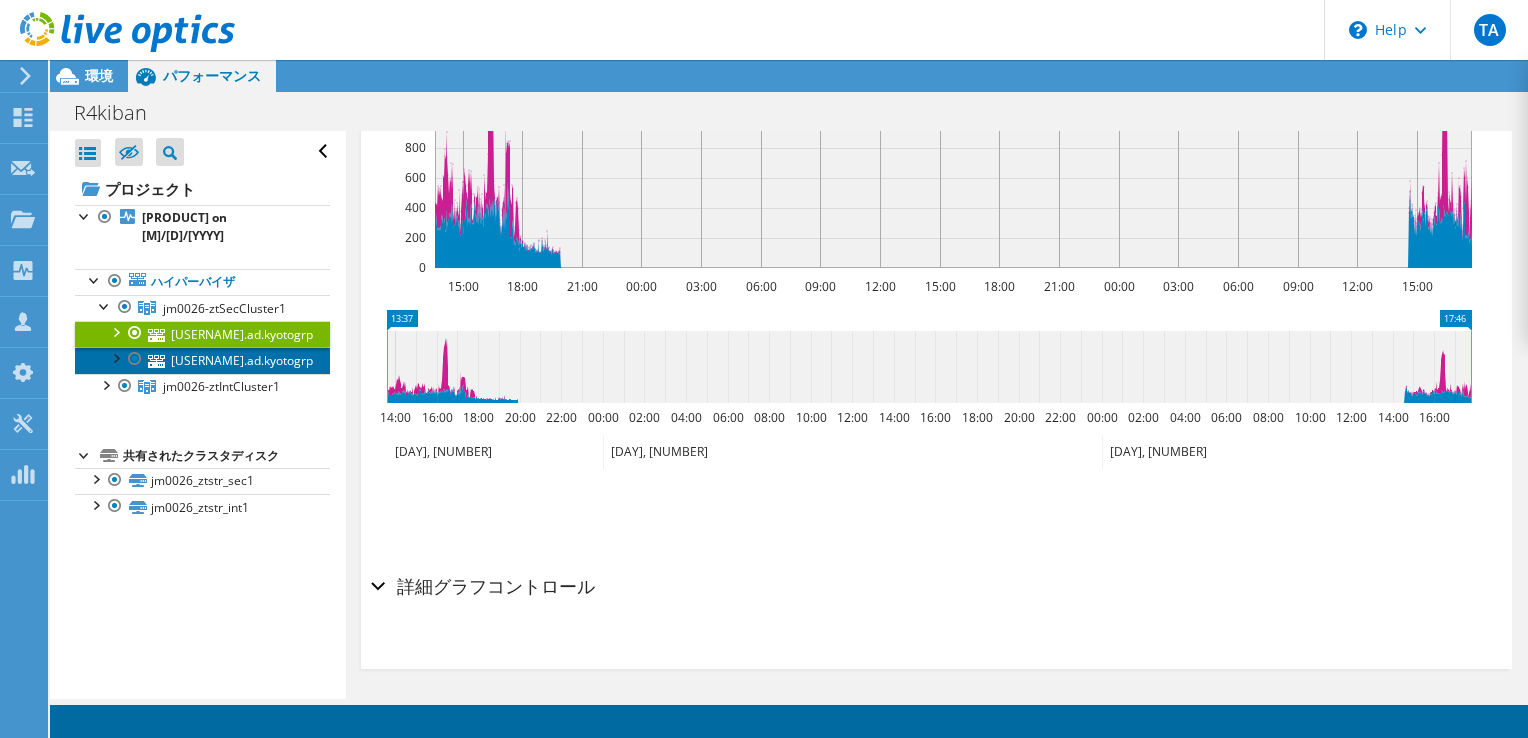 click on "jm0026-ztvm02.ad.[COUNTRY]" at bounding box center [202, 360] 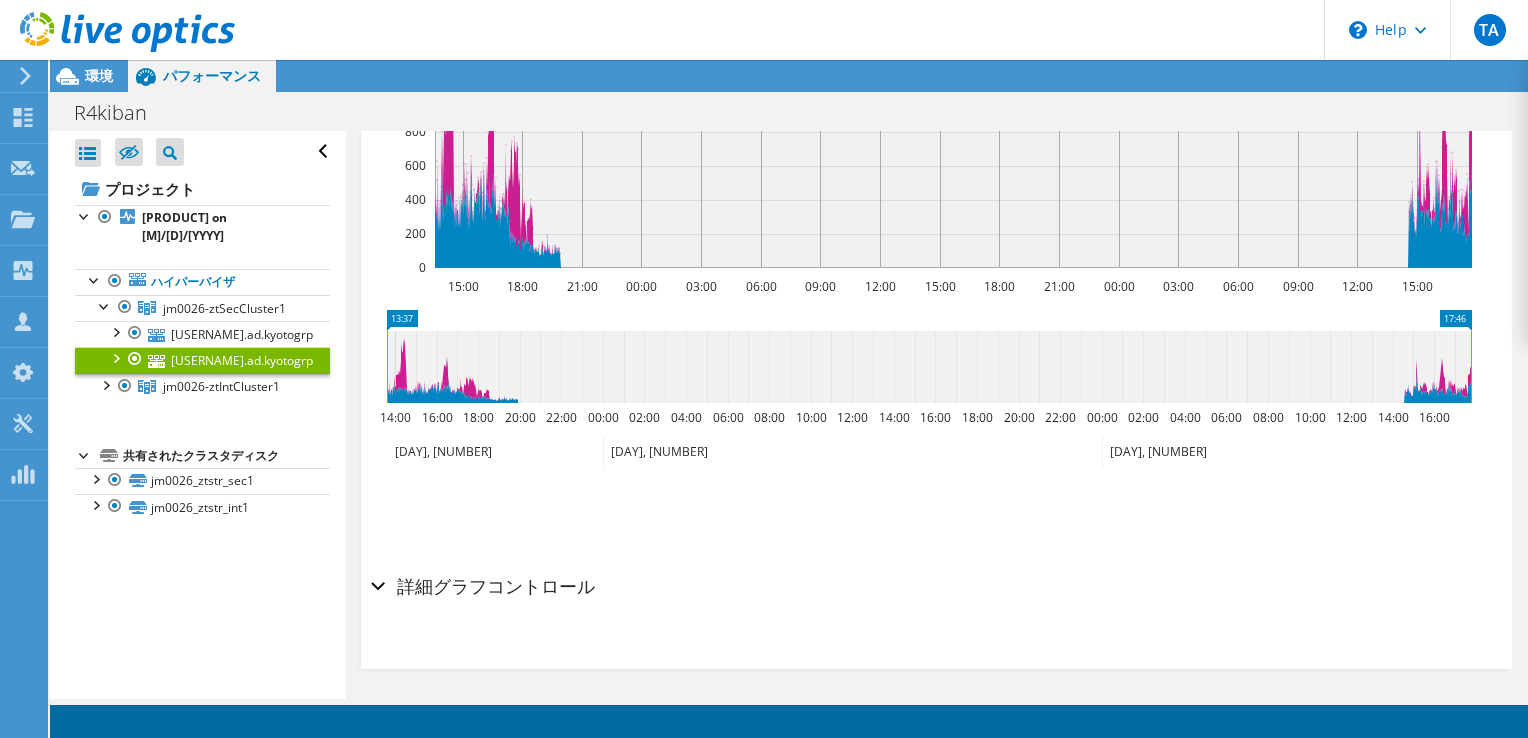 click at bounding box center [115, 357] 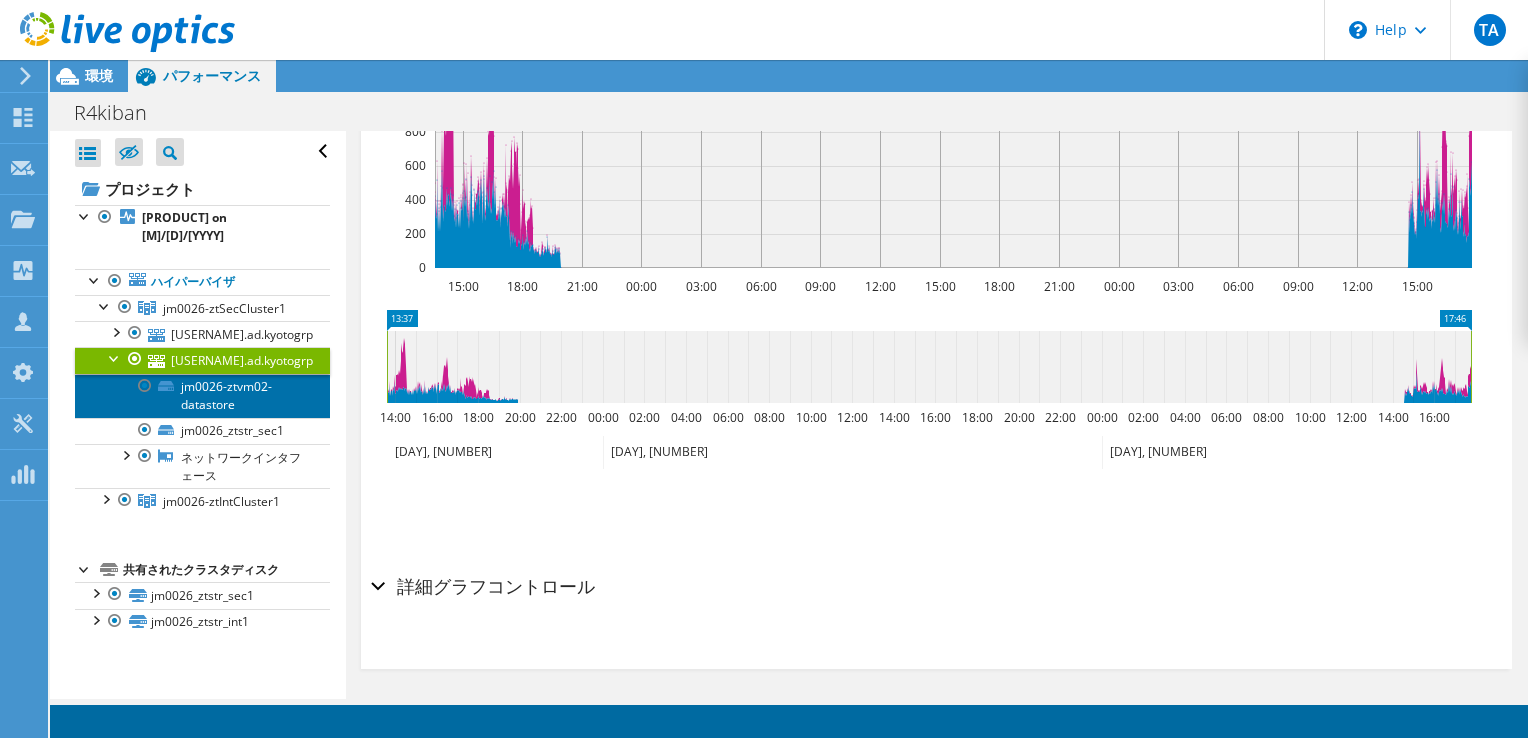 click on "jm0026-ztvm02-datastore" at bounding box center (202, 396) 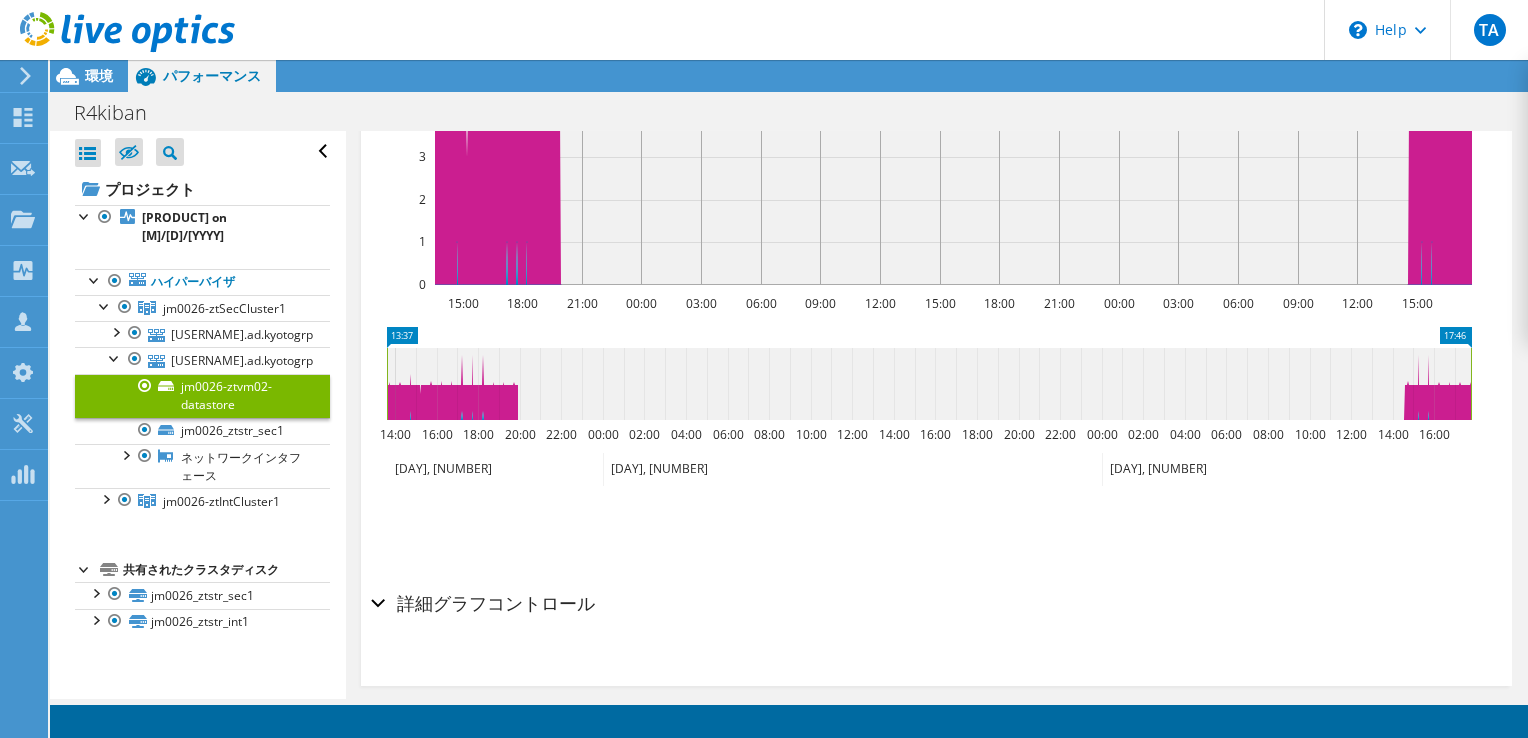 scroll, scrollTop: 662, scrollLeft: 0, axis: vertical 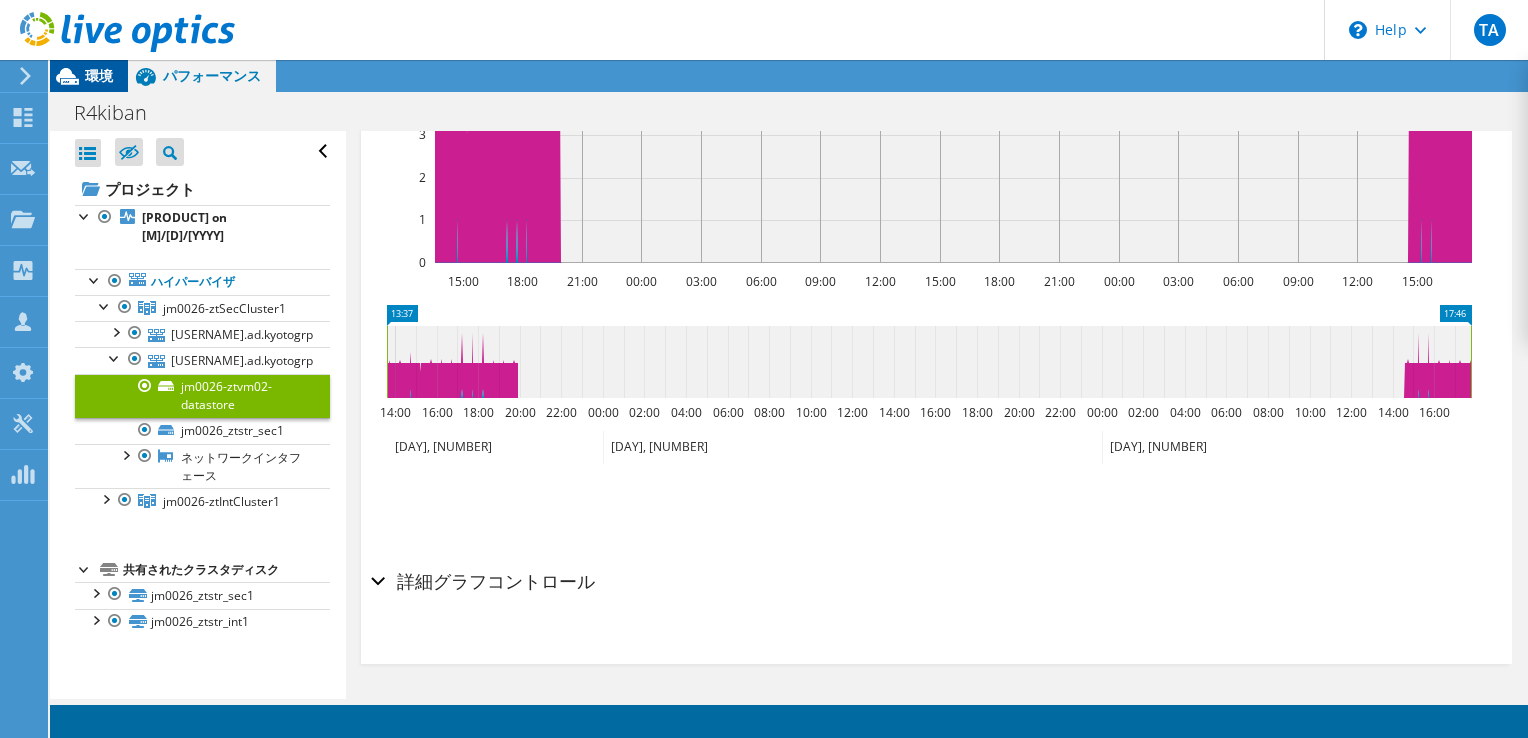 click on "環境" at bounding box center (99, 75) 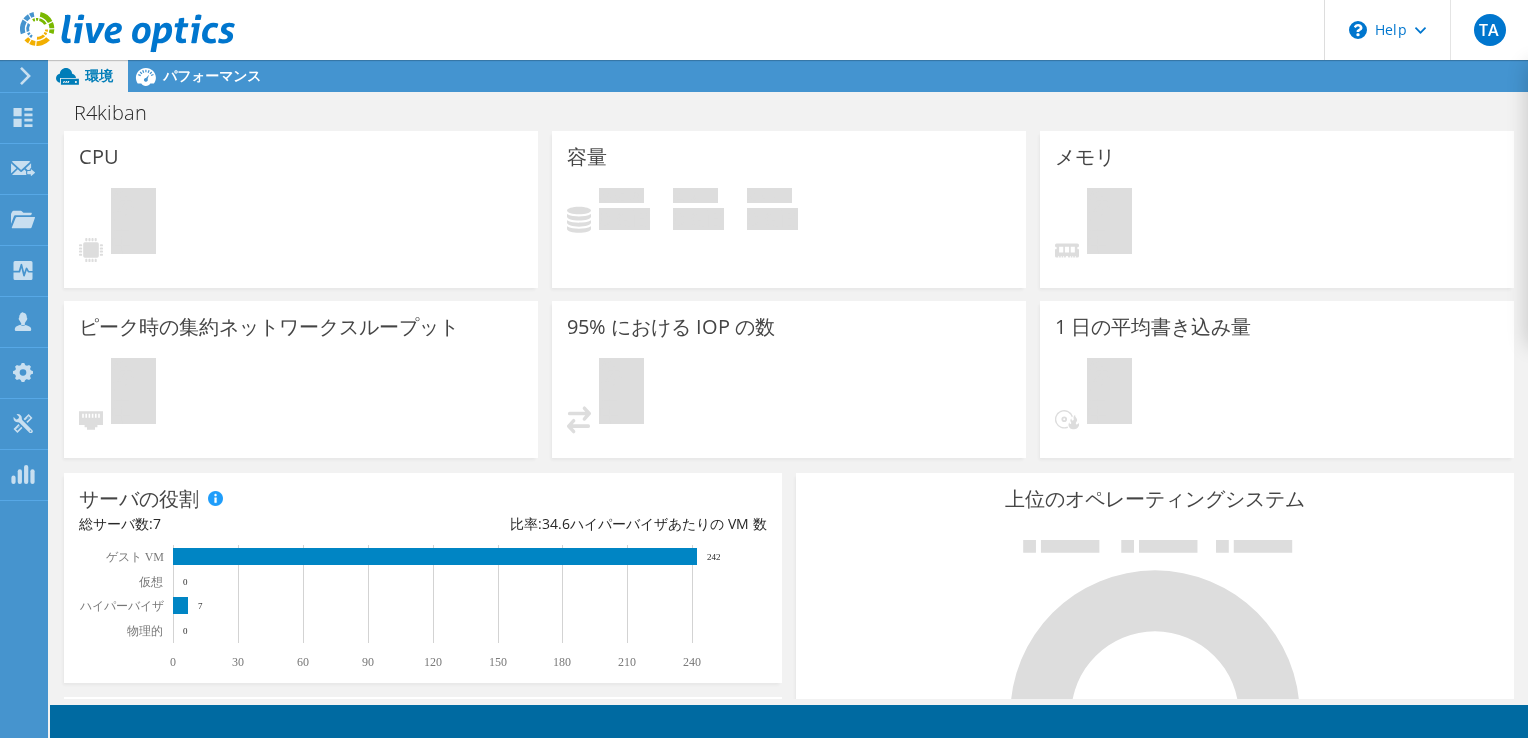 scroll, scrollTop: 332, scrollLeft: 0, axis: vertical 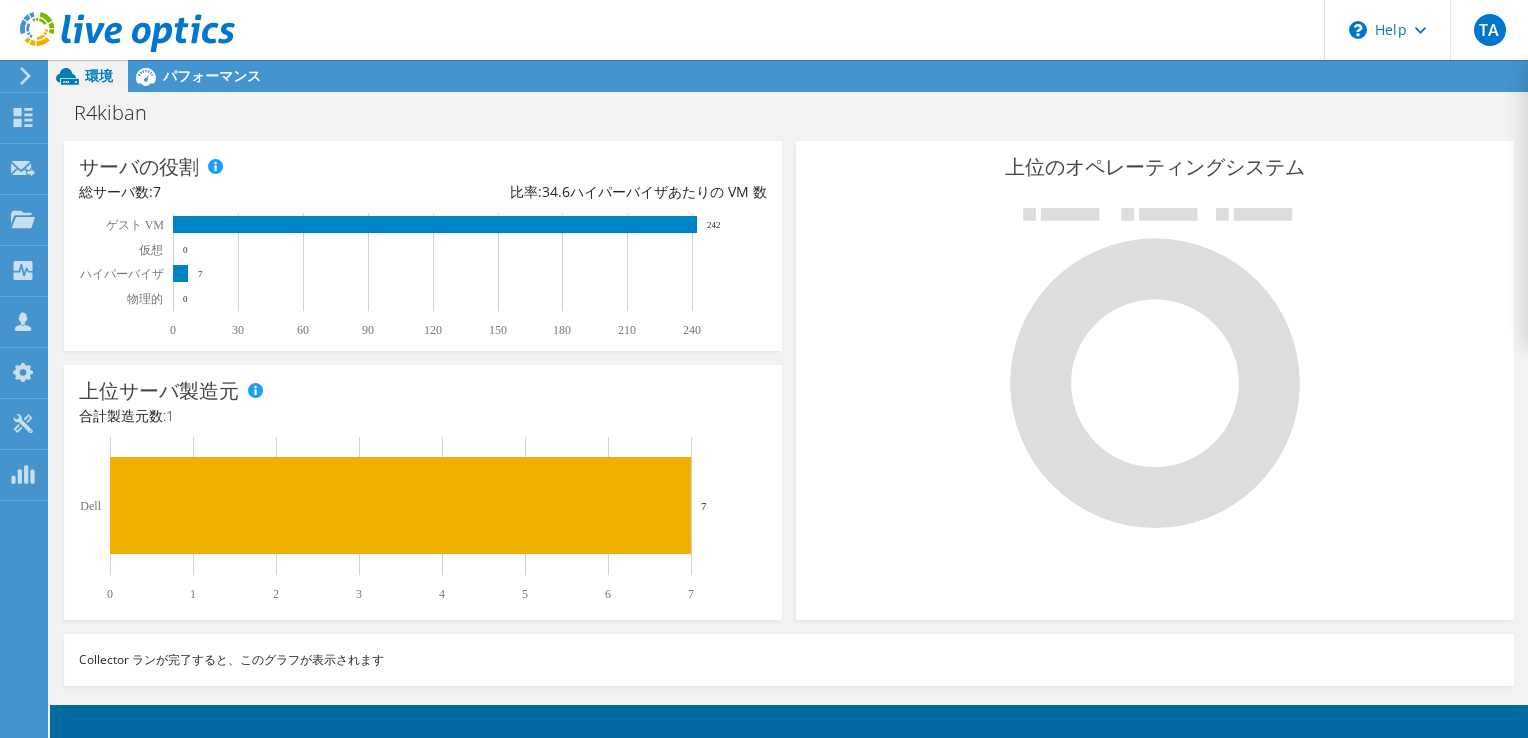 drag, startPoint x: 1467, startPoint y: 389, endPoint x: 1461, endPoint y: 434, distance: 45.39824 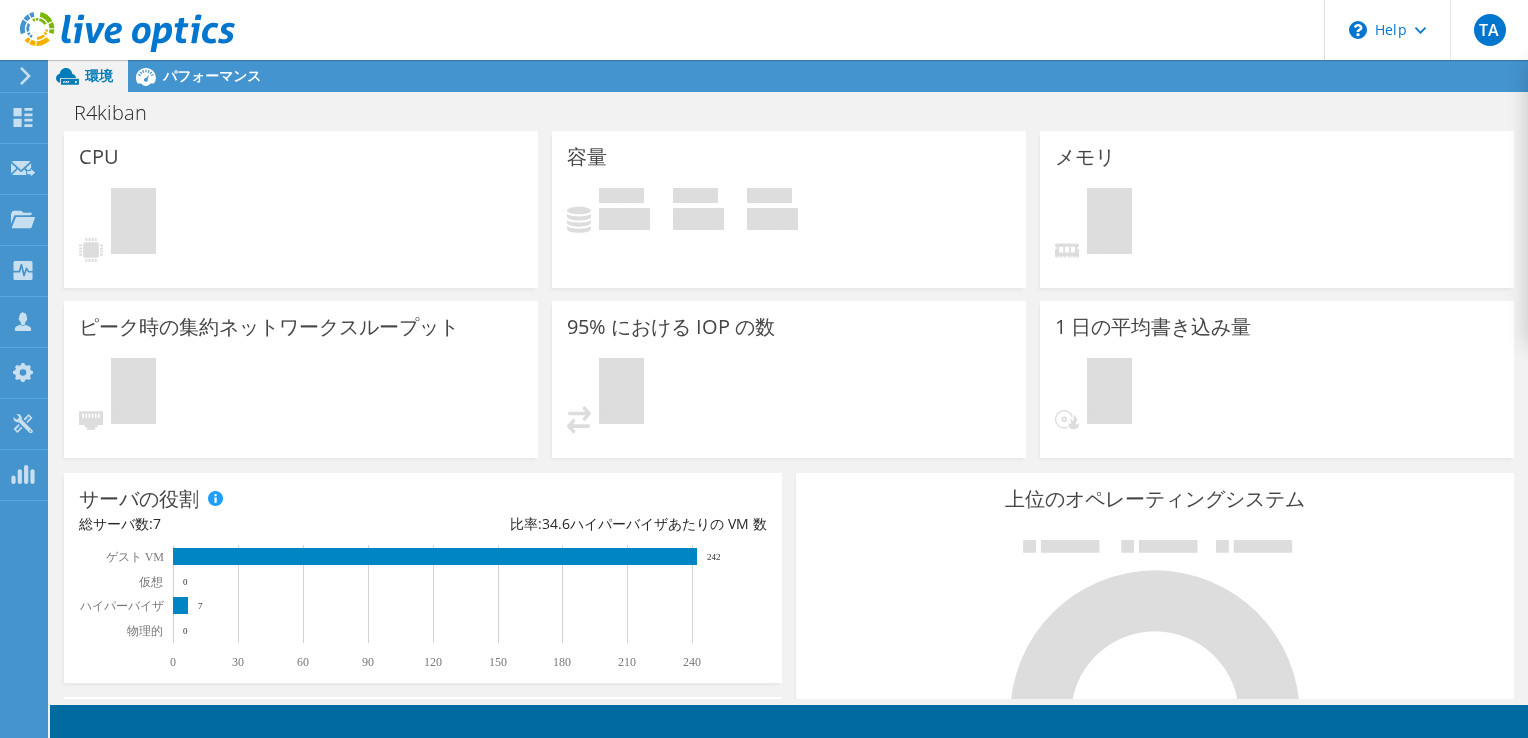 scroll, scrollTop: 263, scrollLeft: 0, axis: vertical 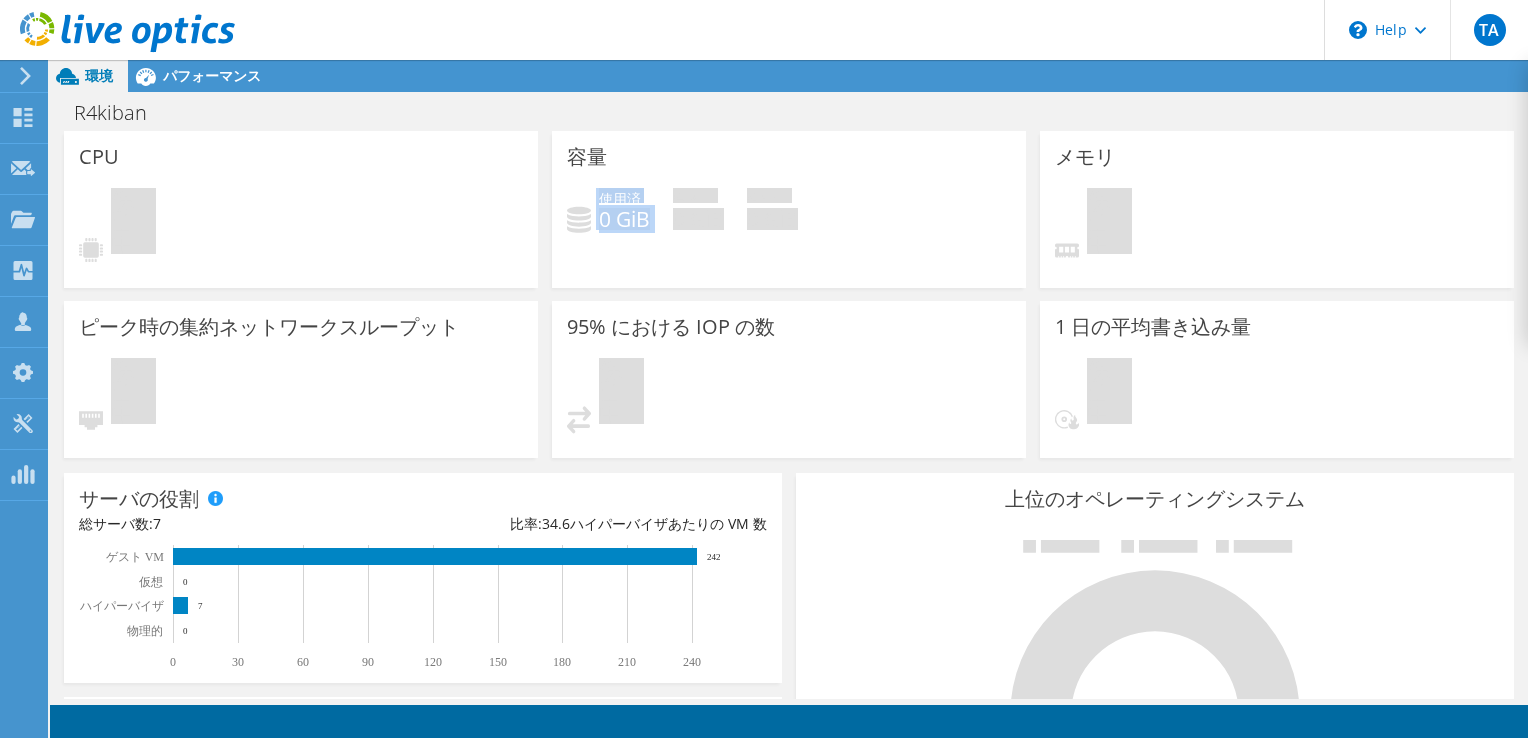 drag, startPoint x: 560, startPoint y: 250, endPoint x: 528, endPoint y: 230, distance: 37.735924 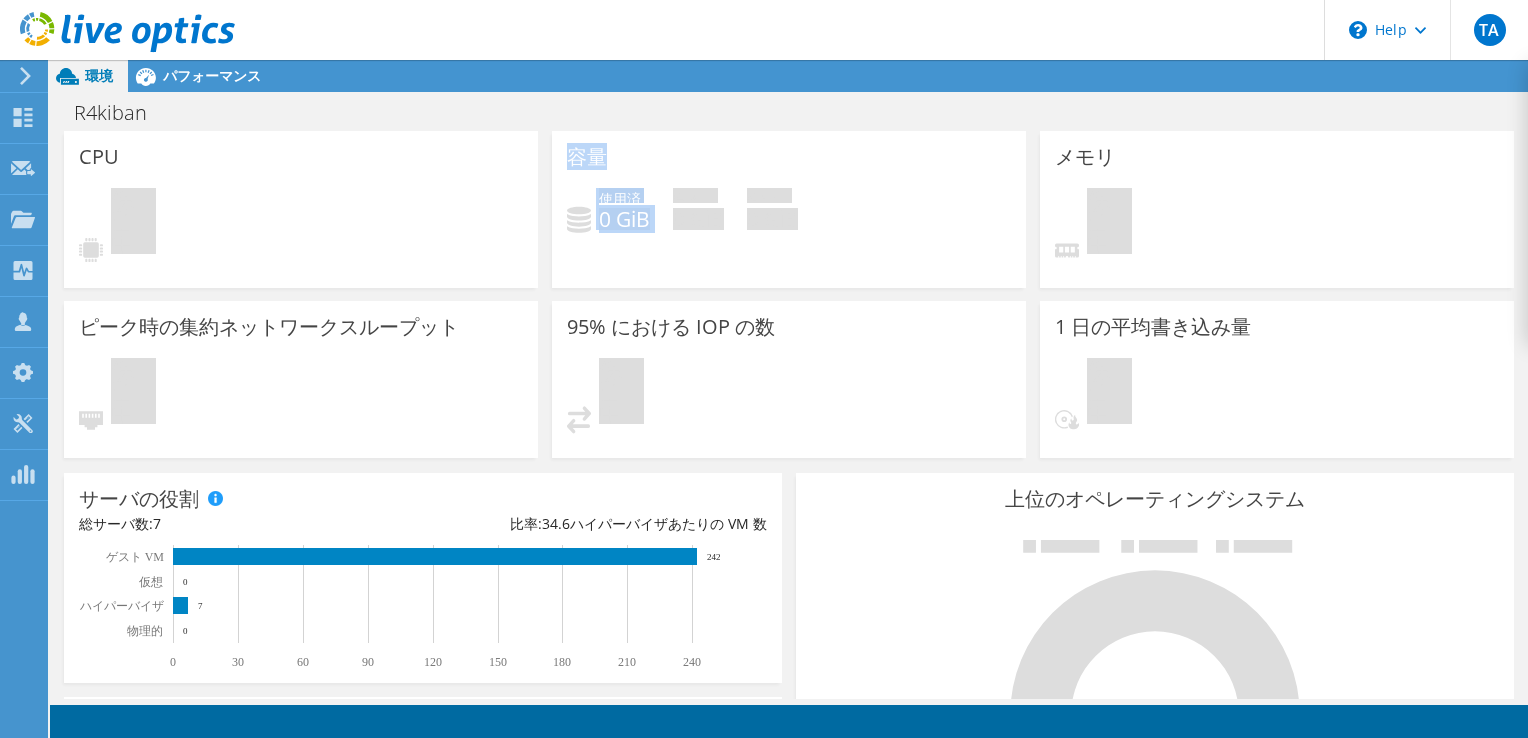 click 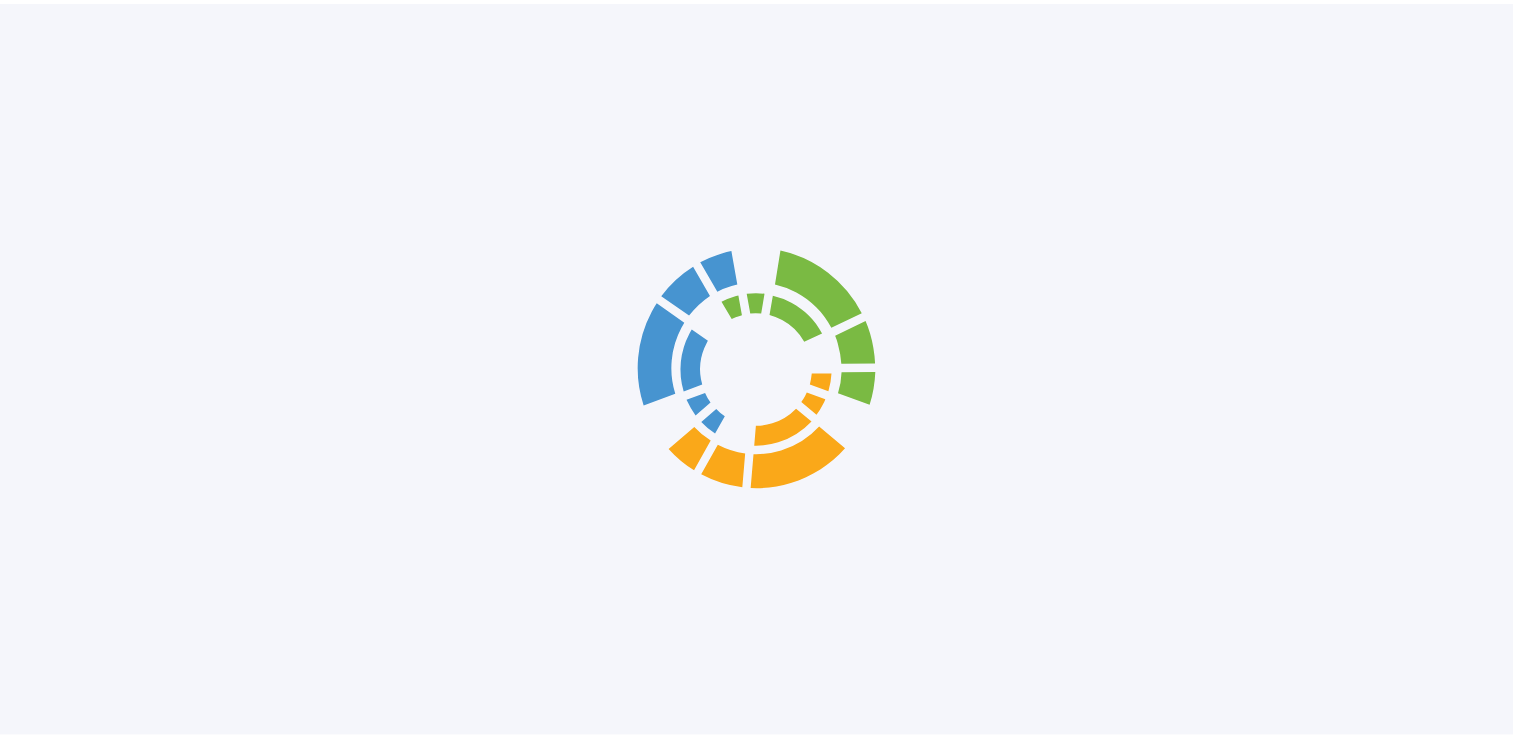 scroll, scrollTop: 0, scrollLeft: 0, axis: both 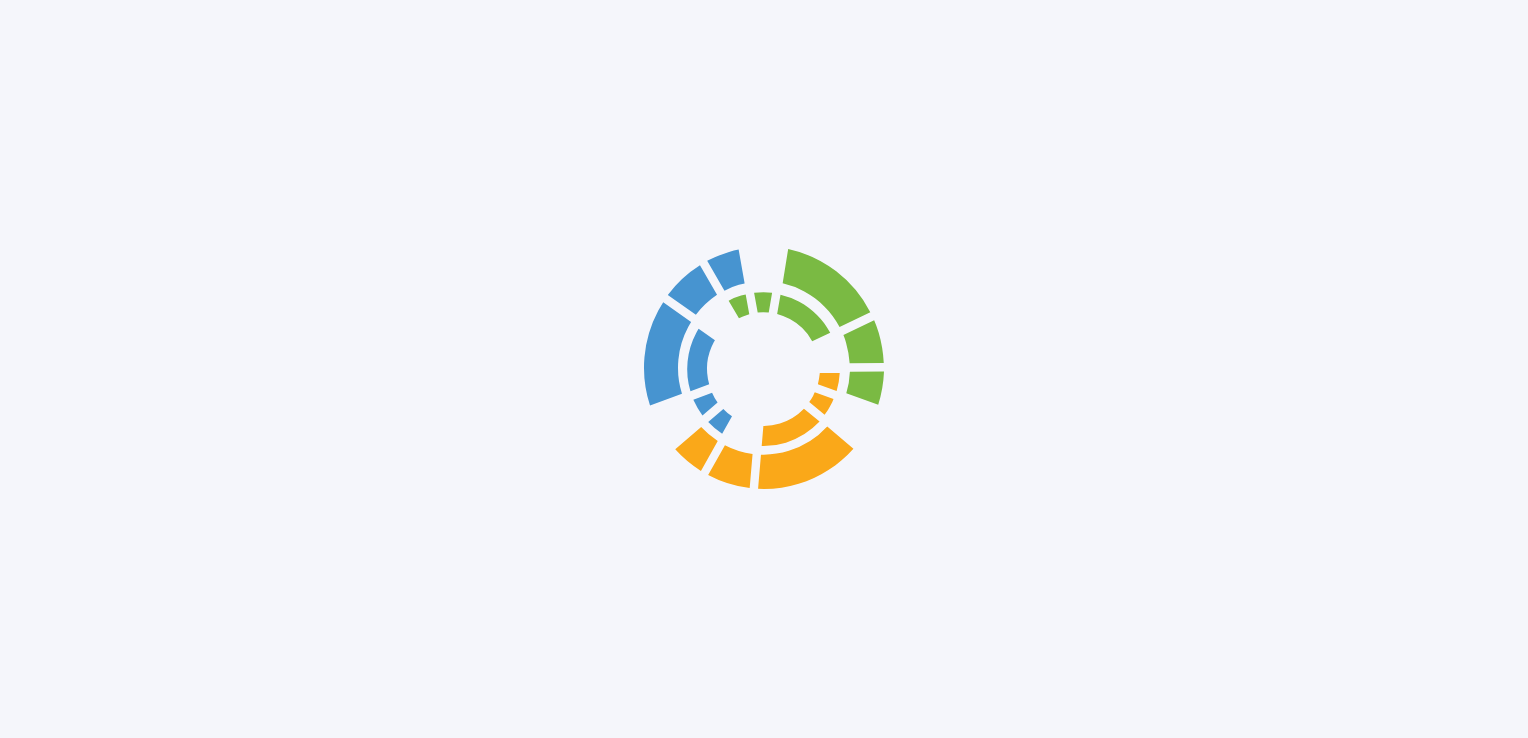 click at bounding box center (764, 369) 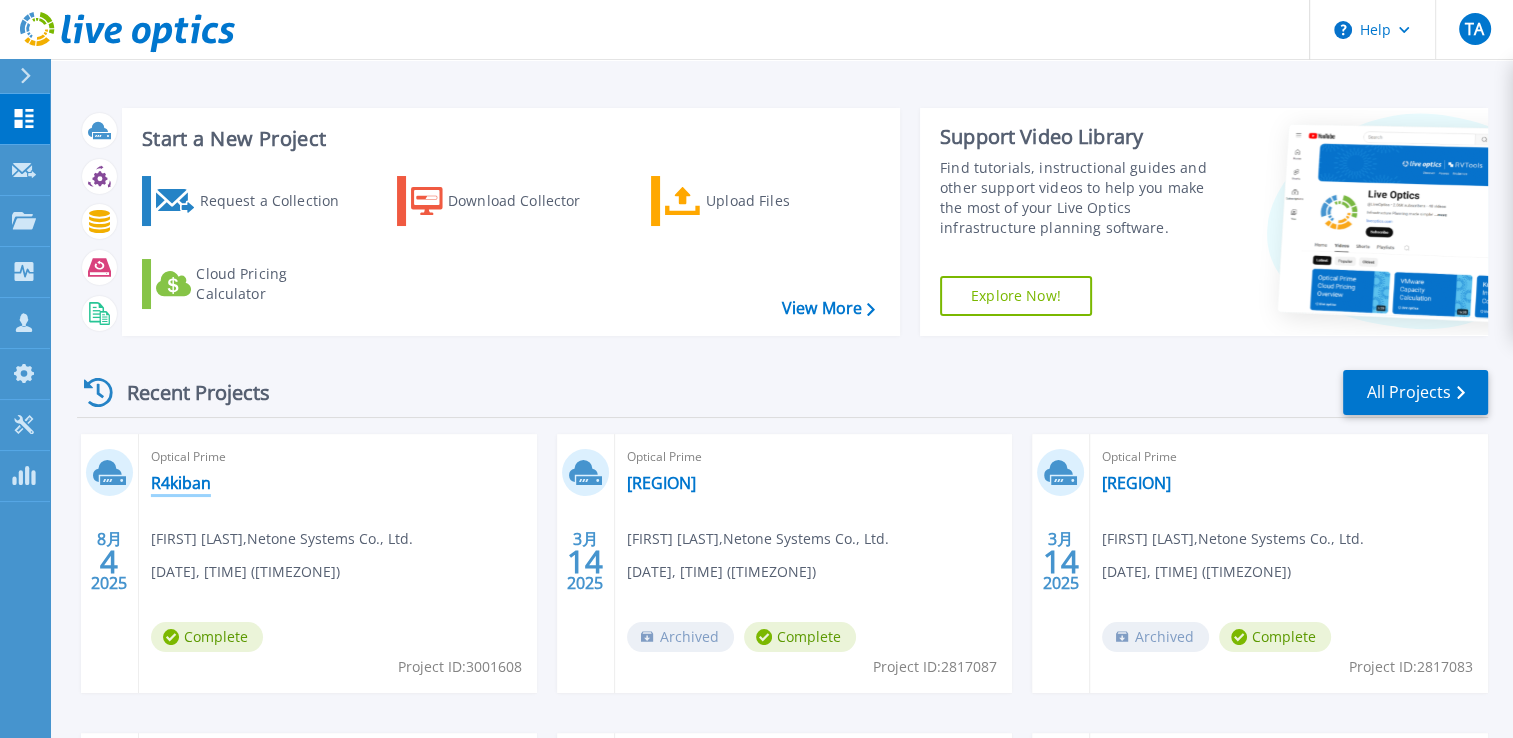click on "R4kiban" at bounding box center [181, 483] 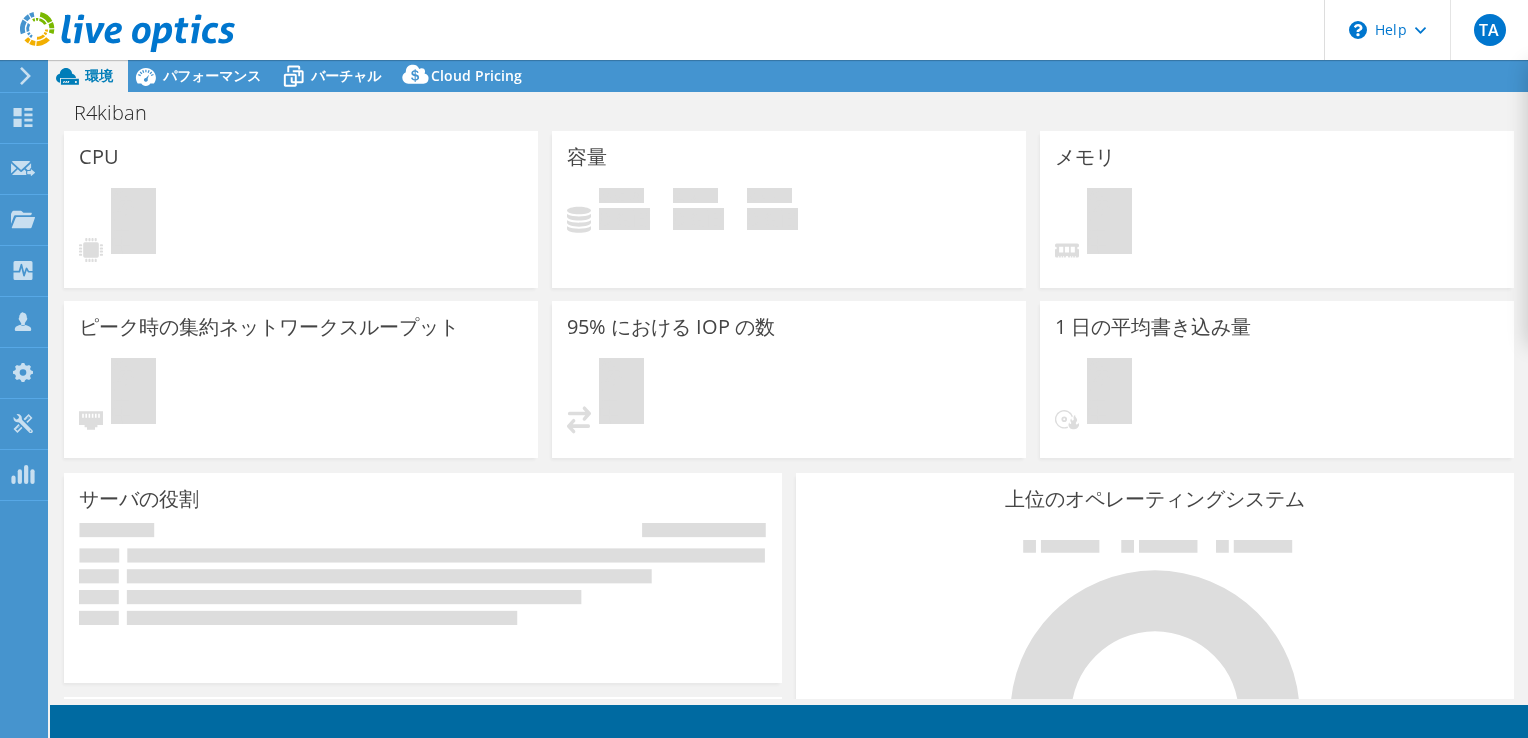 scroll, scrollTop: 0, scrollLeft: 0, axis: both 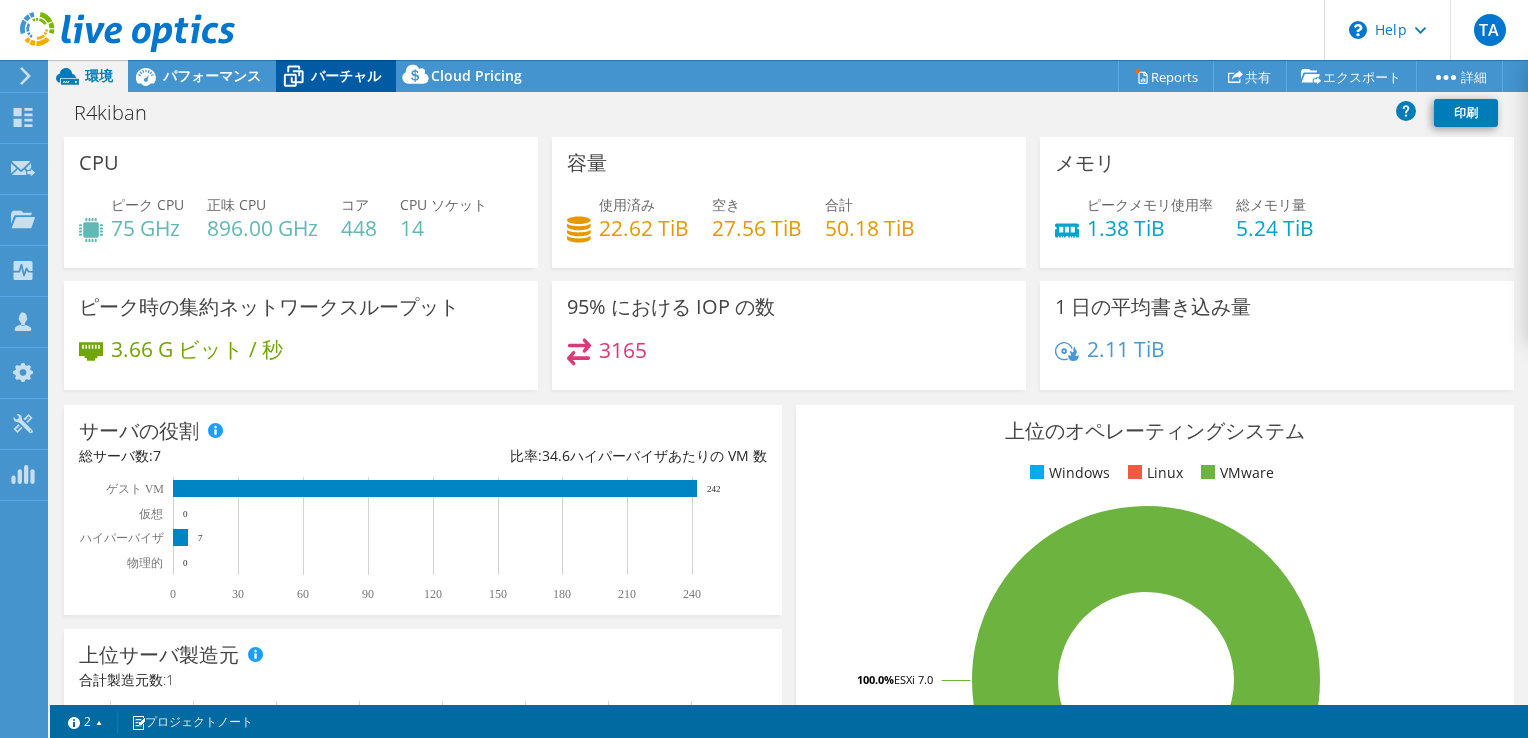 click on "バーチャル" at bounding box center [346, 75] 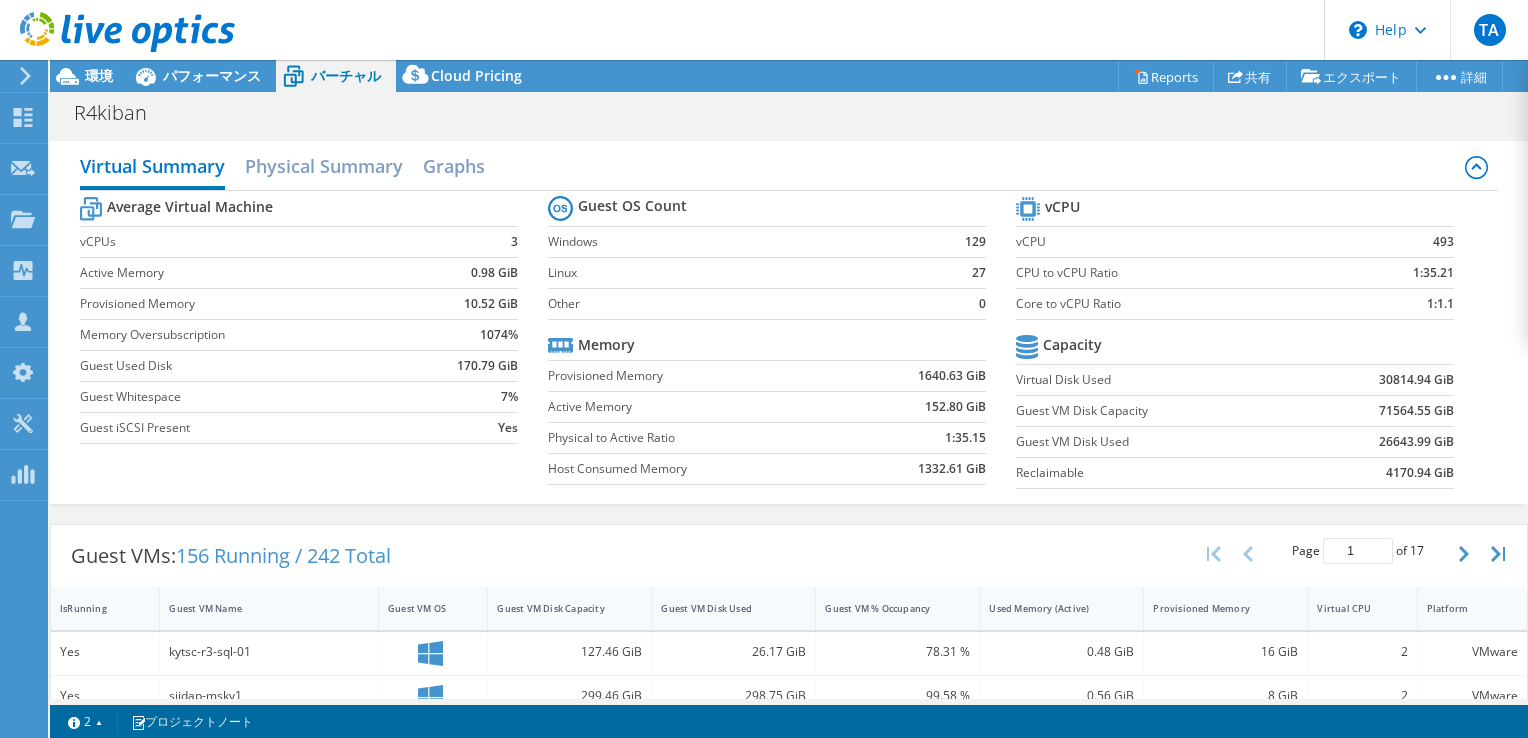 scroll, scrollTop: 400, scrollLeft: 0, axis: vertical 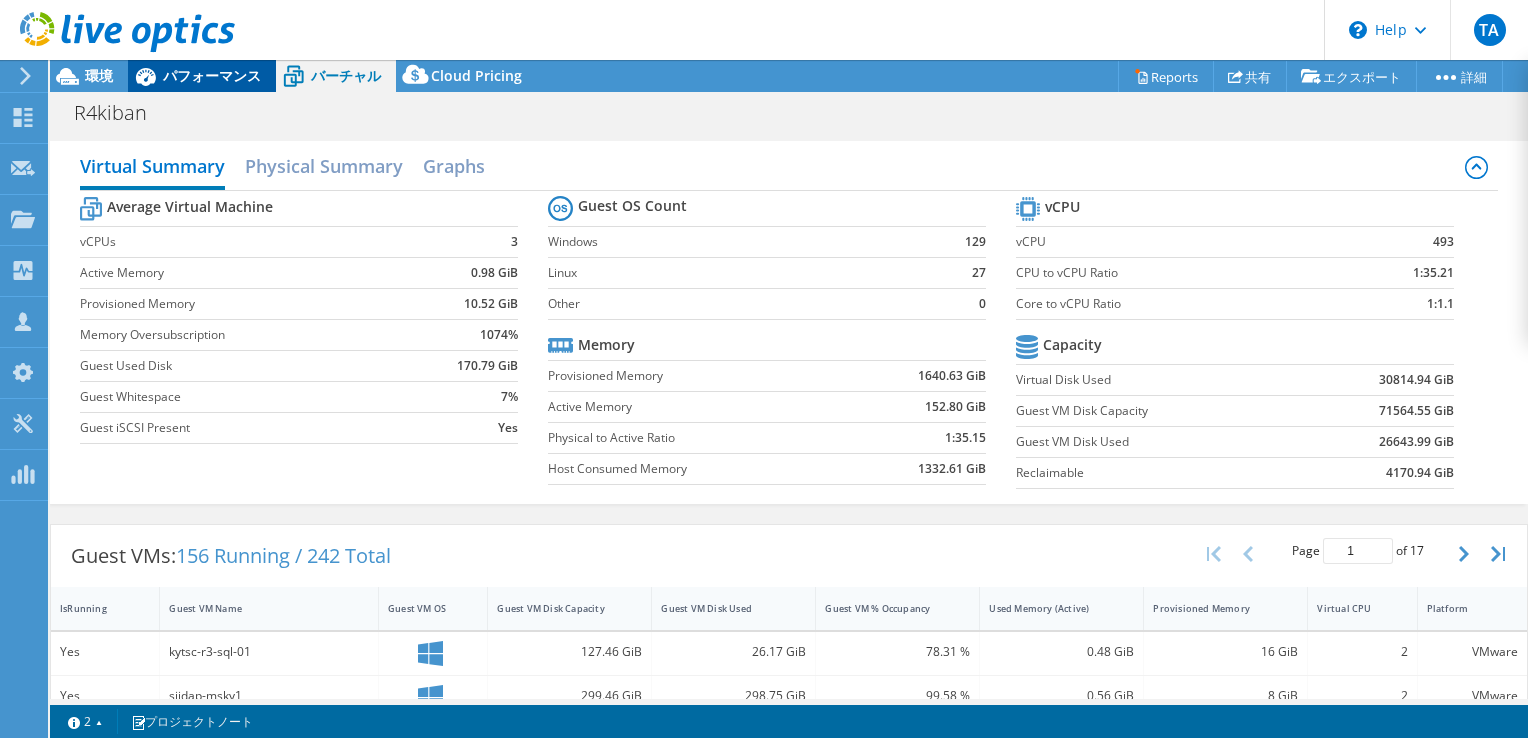 click on "パフォーマンス" at bounding box center [212, 75] 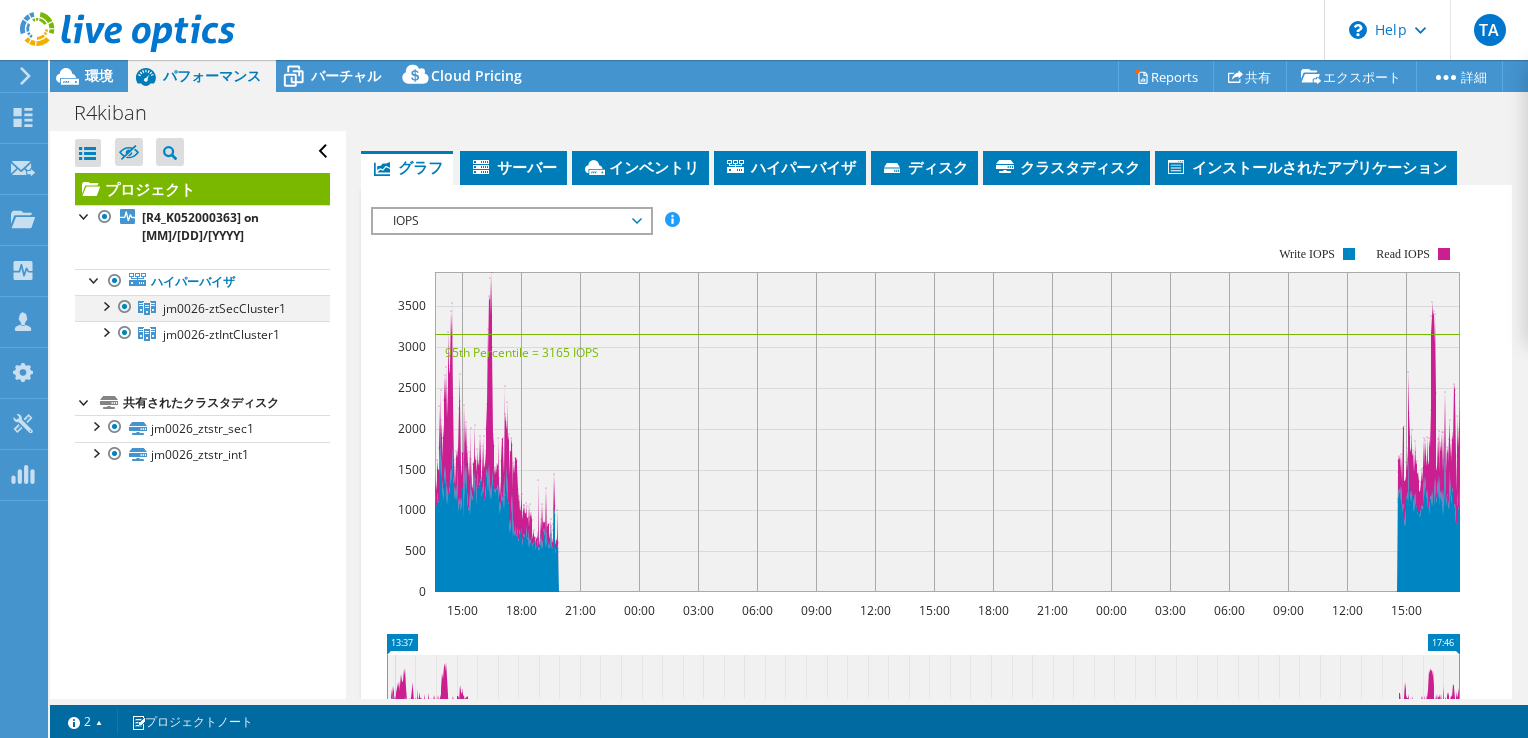 click at bounding box center [105, 305] 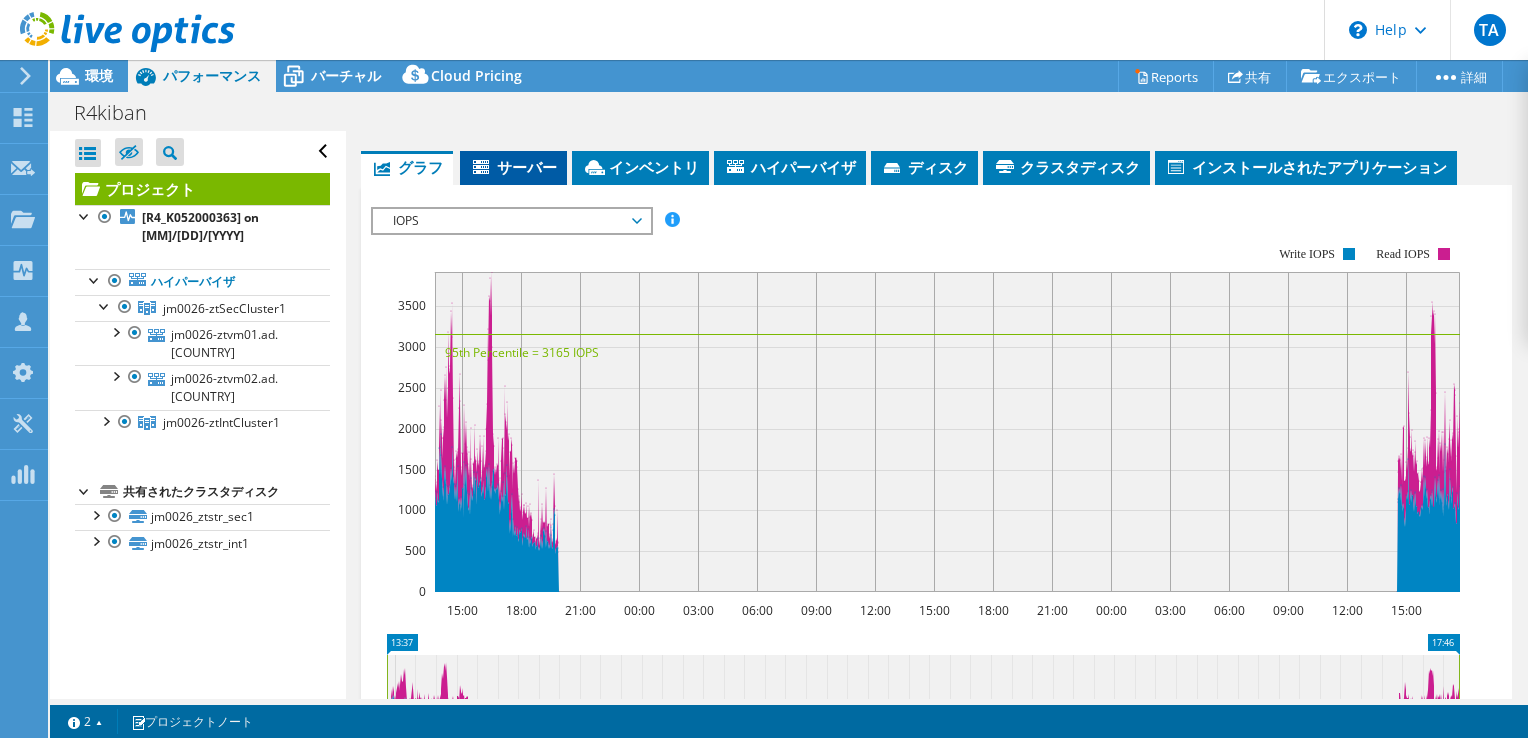 click on "サーバー" at bounding box center [513, 168] 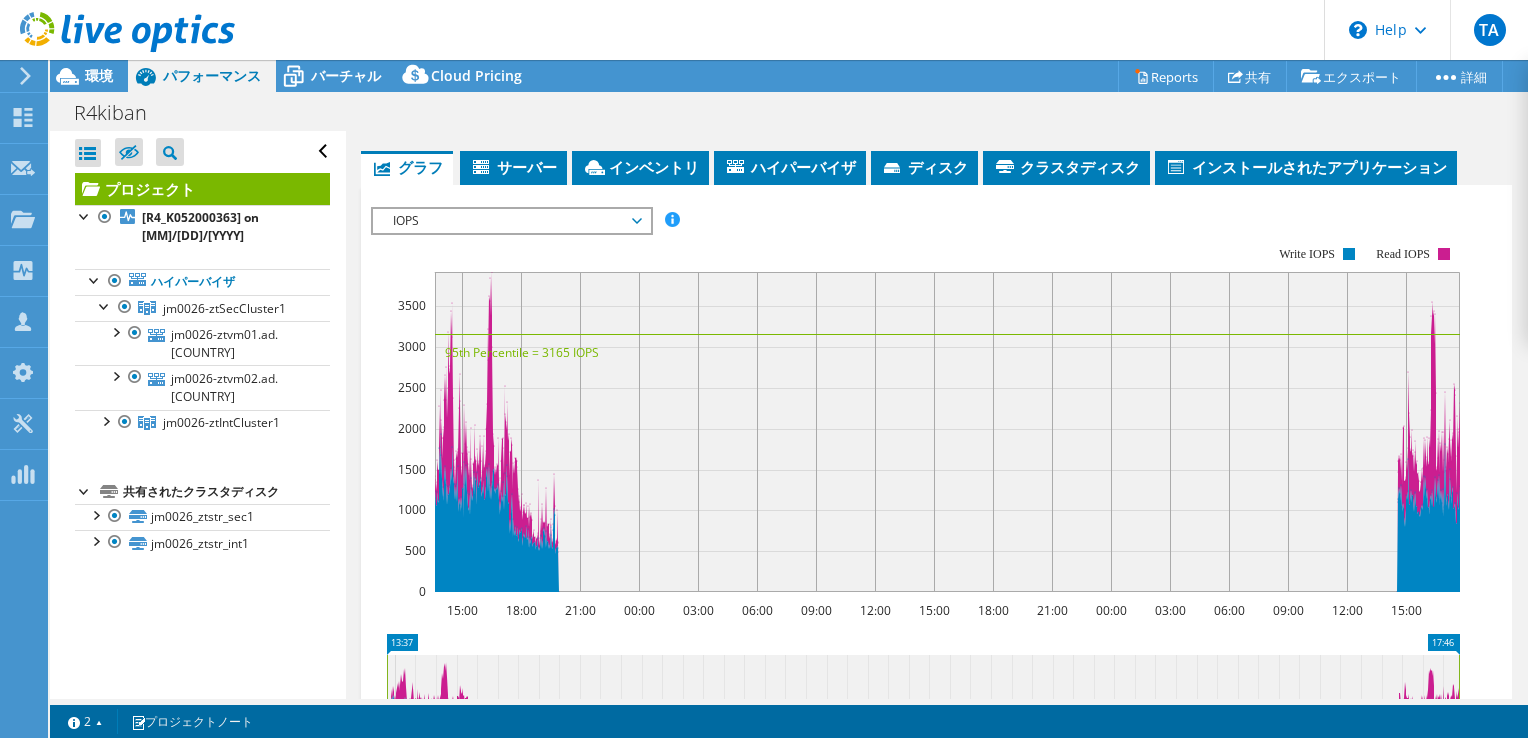 scroll, scrollTop: 384, scrollLeft: 0, axis: vertical 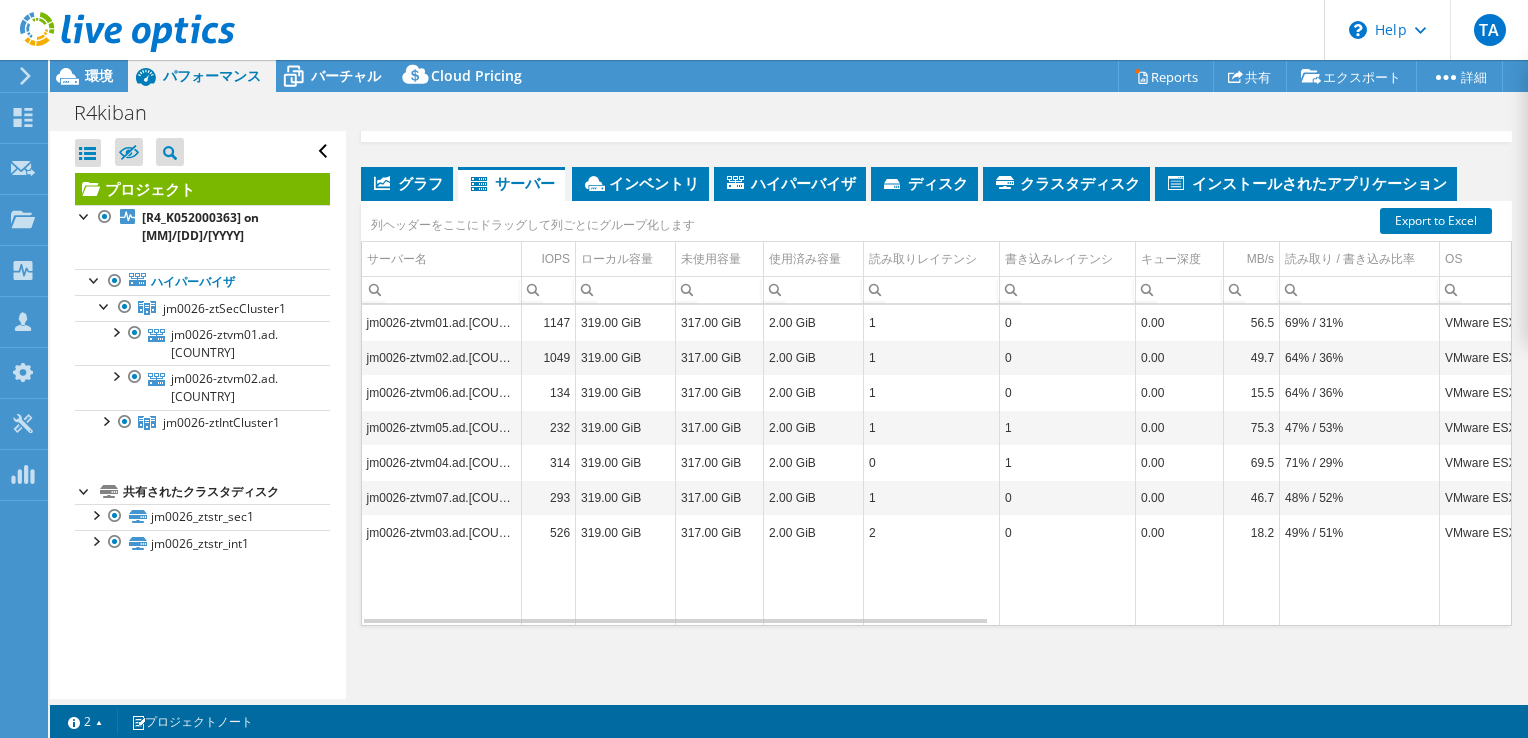 click on "jm0026-ztvm06.ad.[COUNTRY]" at bounding box center (442, 392) 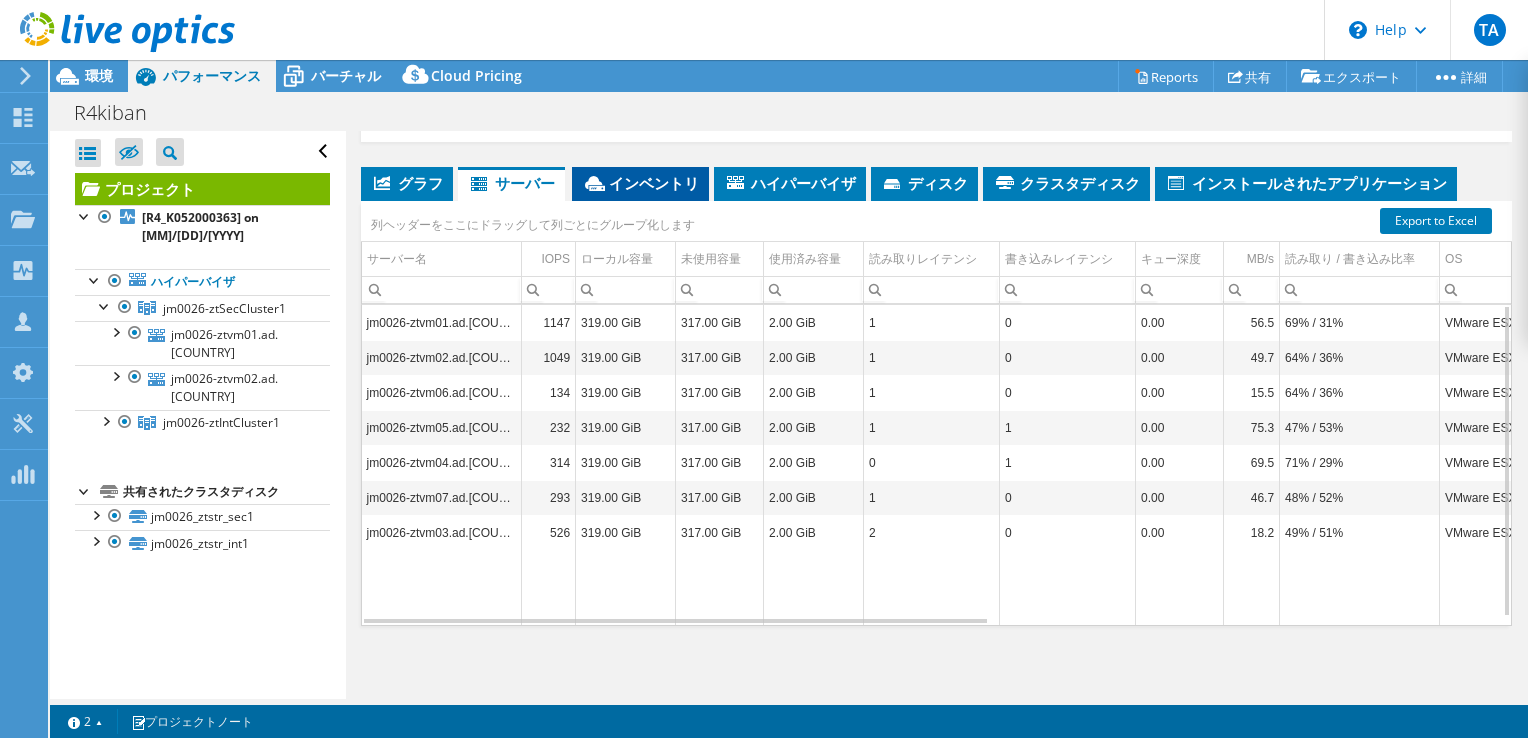 click on "インベントリ" at bounding box center (640, 183) 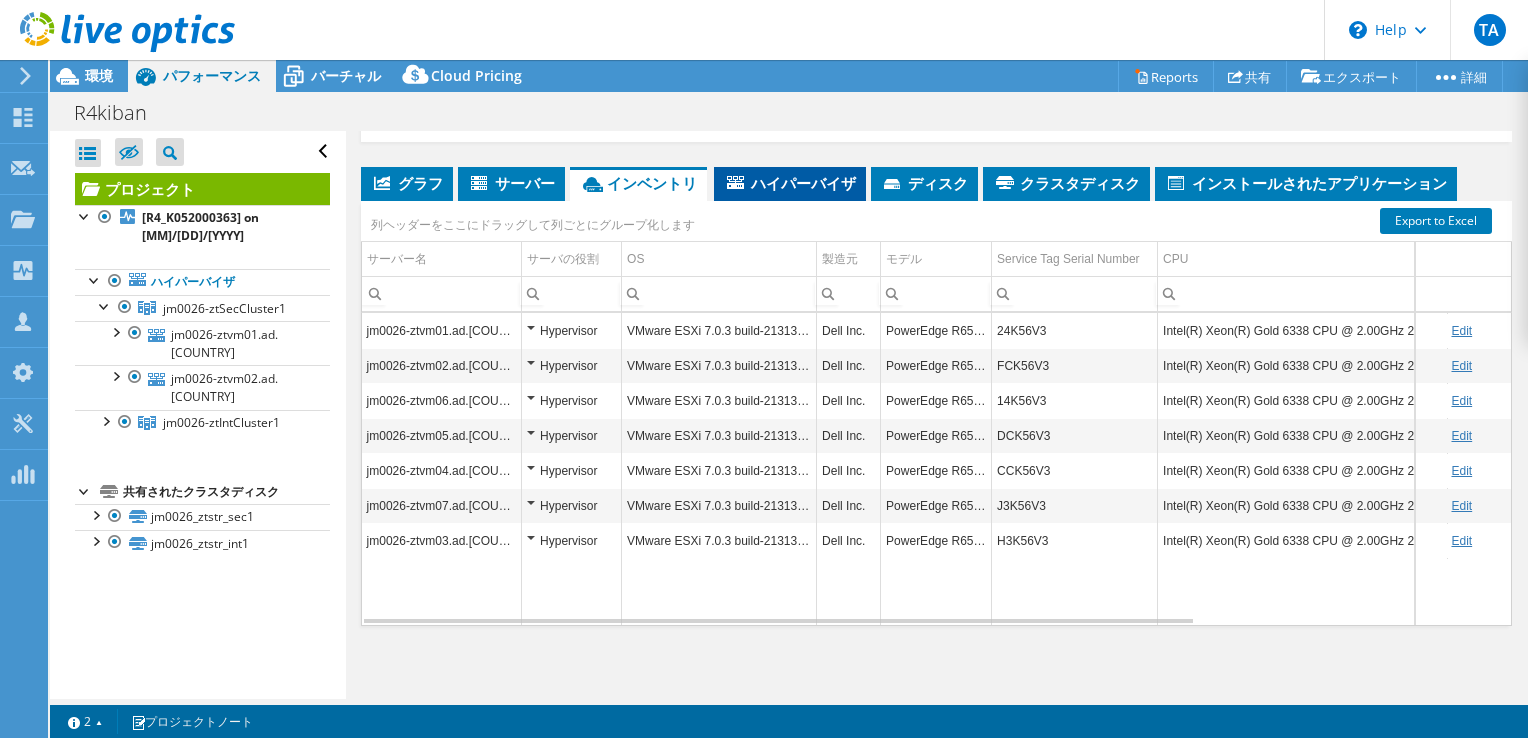 click 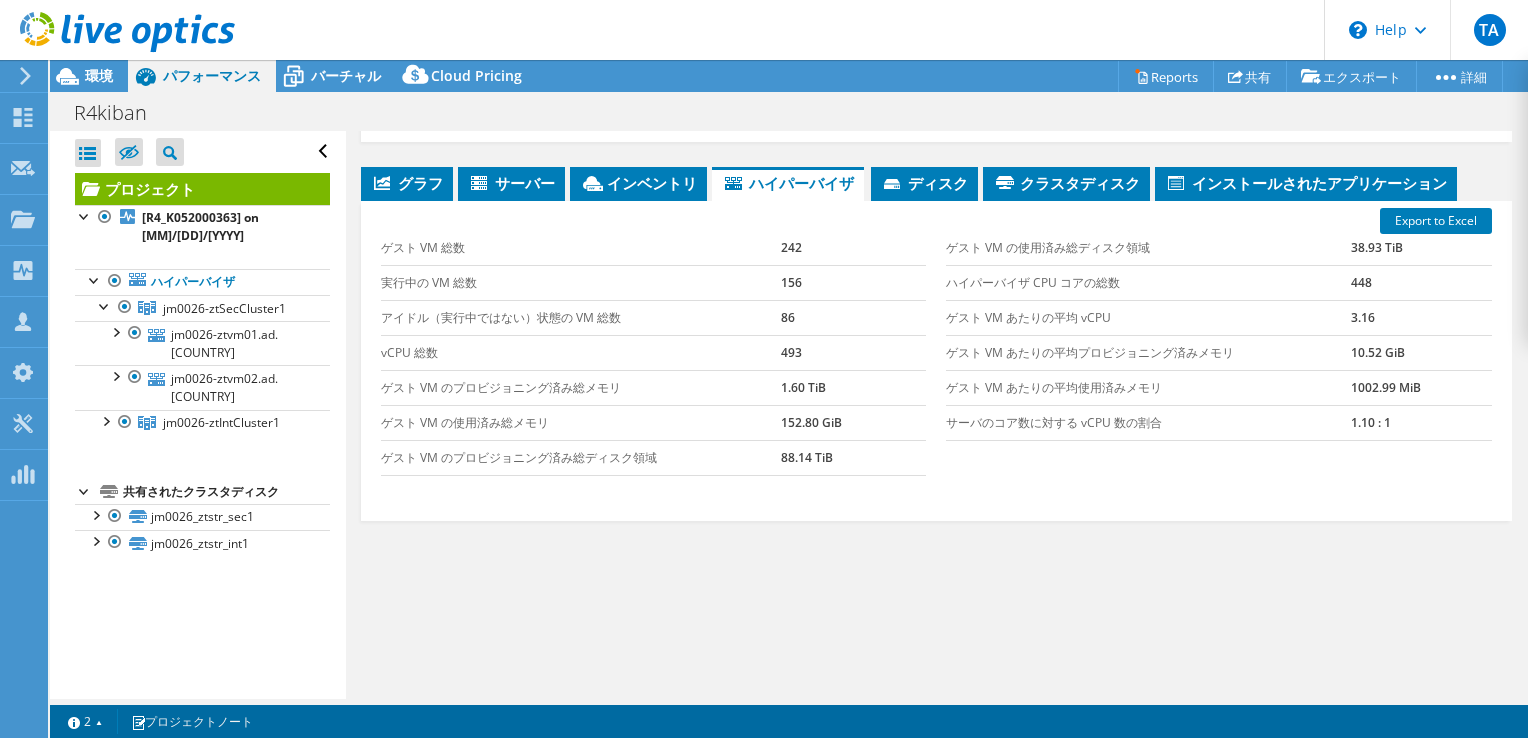 click on "ゲスト VM 総数" at bounding box center (581, 248) 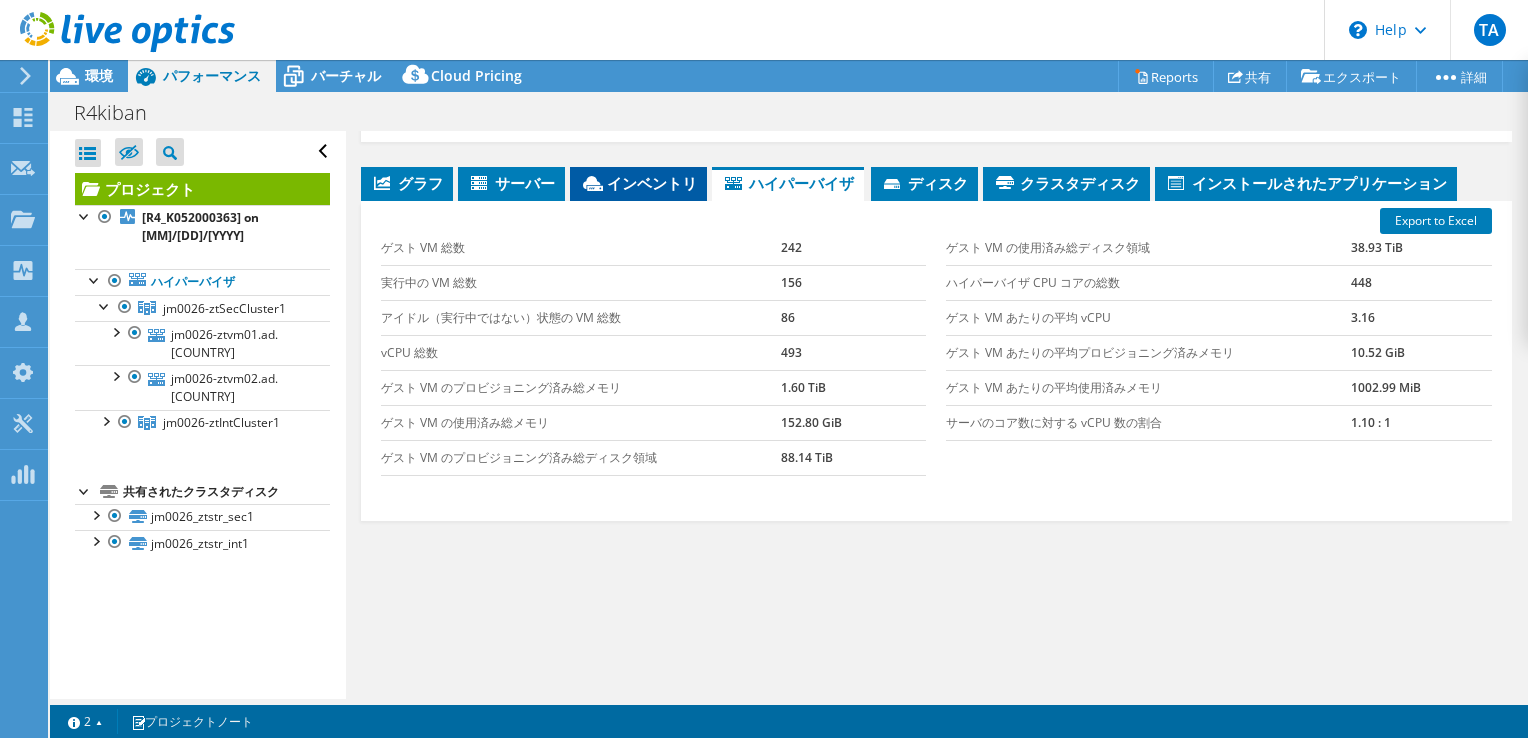 click on "インベントリ" at bounding box center (638, 183) 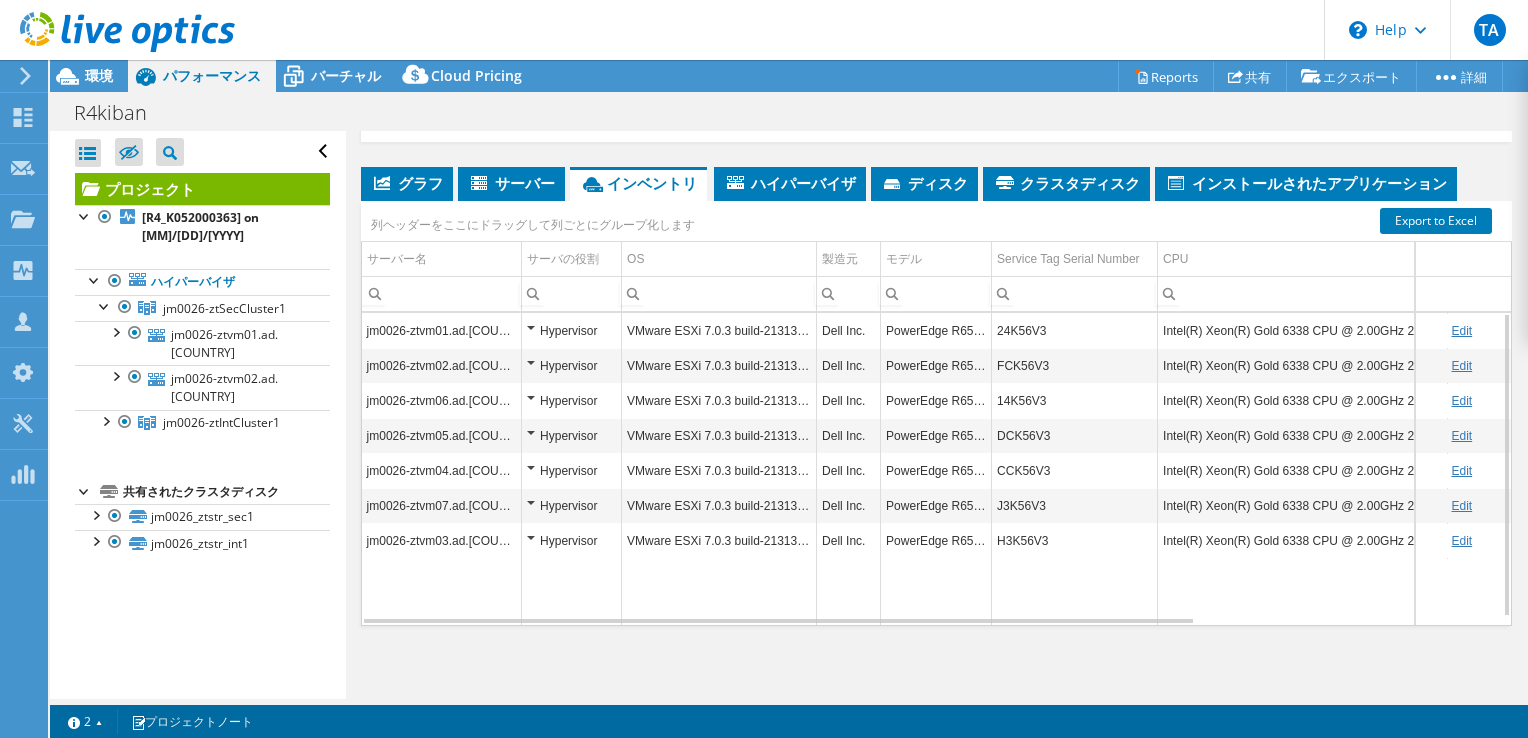click on "jm0026-ztvm06.ad.[COUNTRY]" at bounding box center [442, 400] 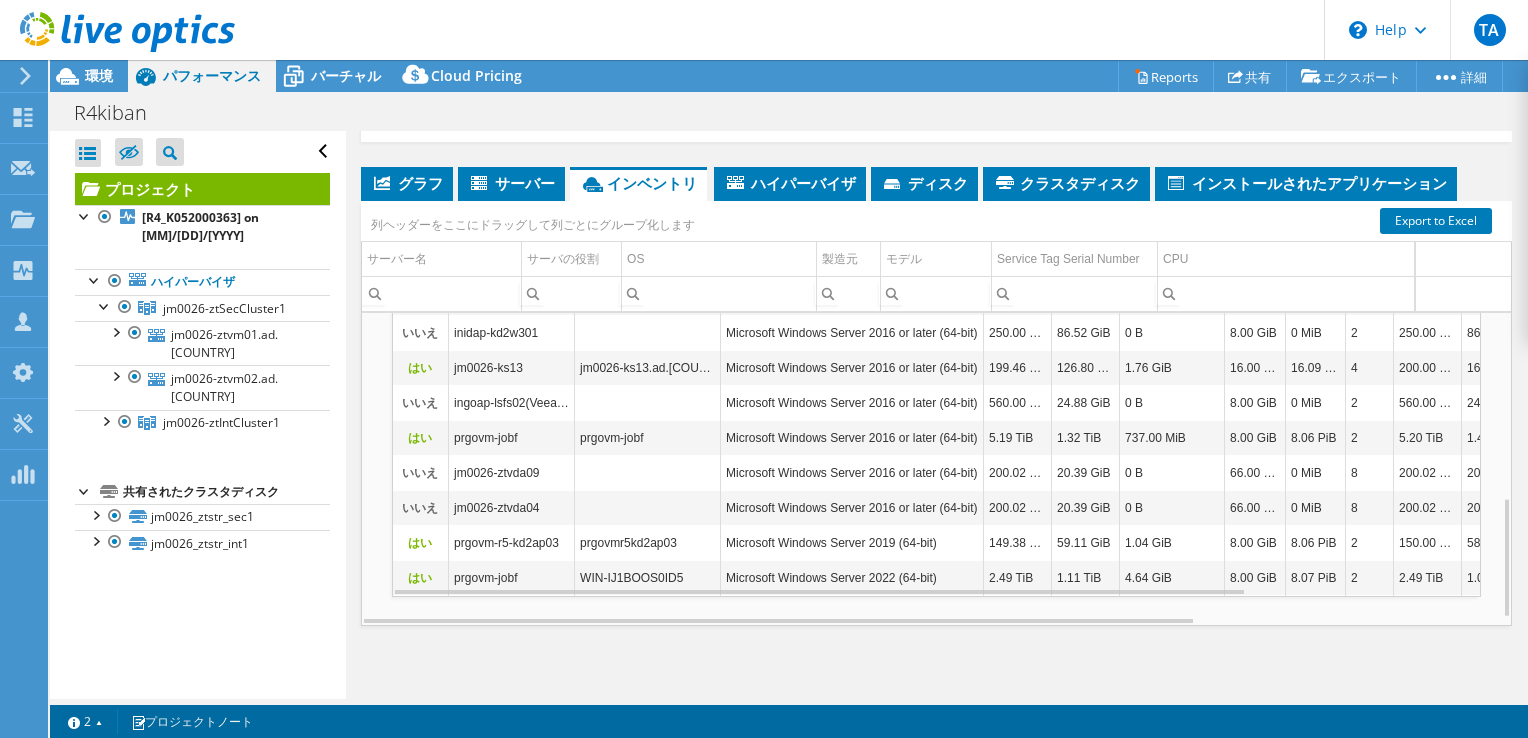 scroll, scrollTop: 498, scrollLeft: 0, axis: vertical 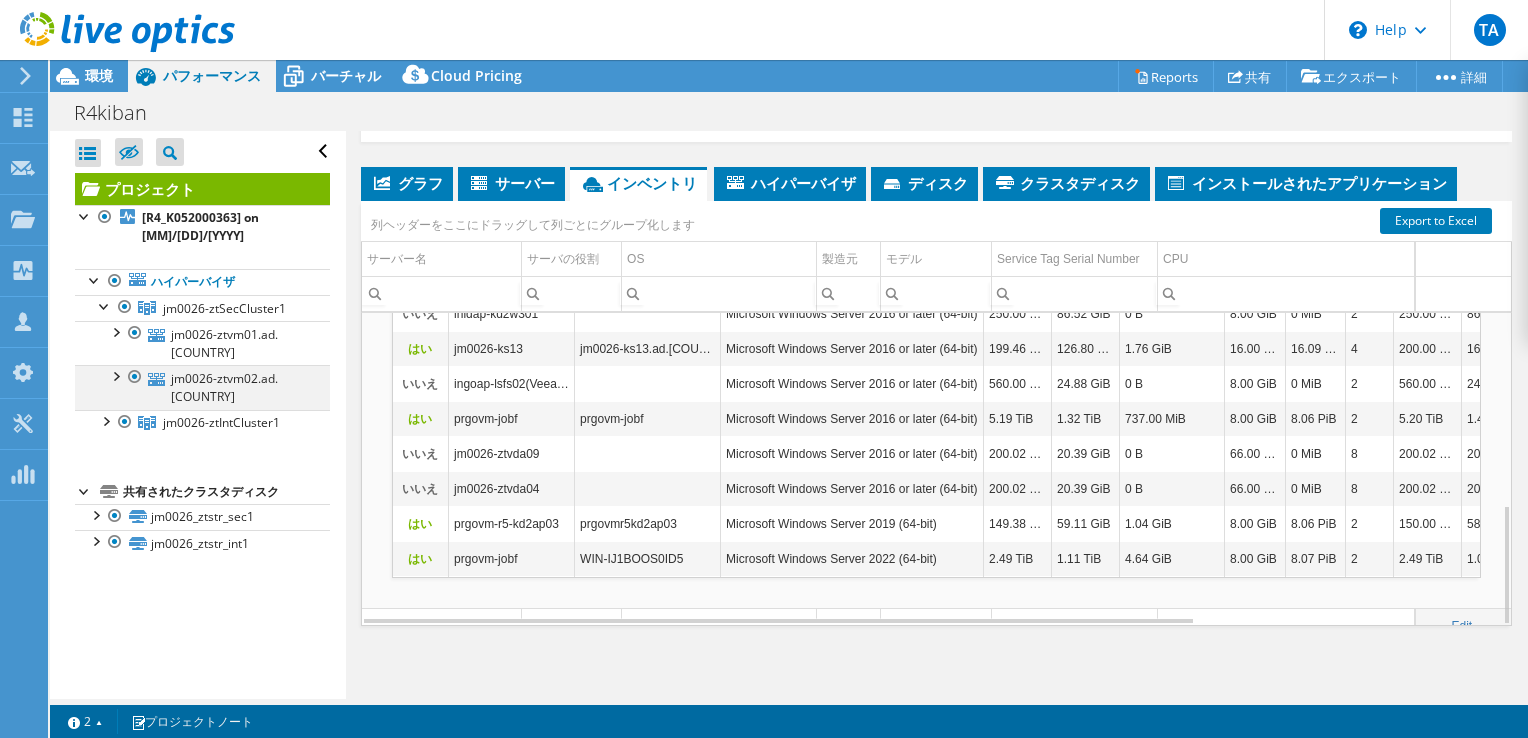 click at bounding box center [115, 375] 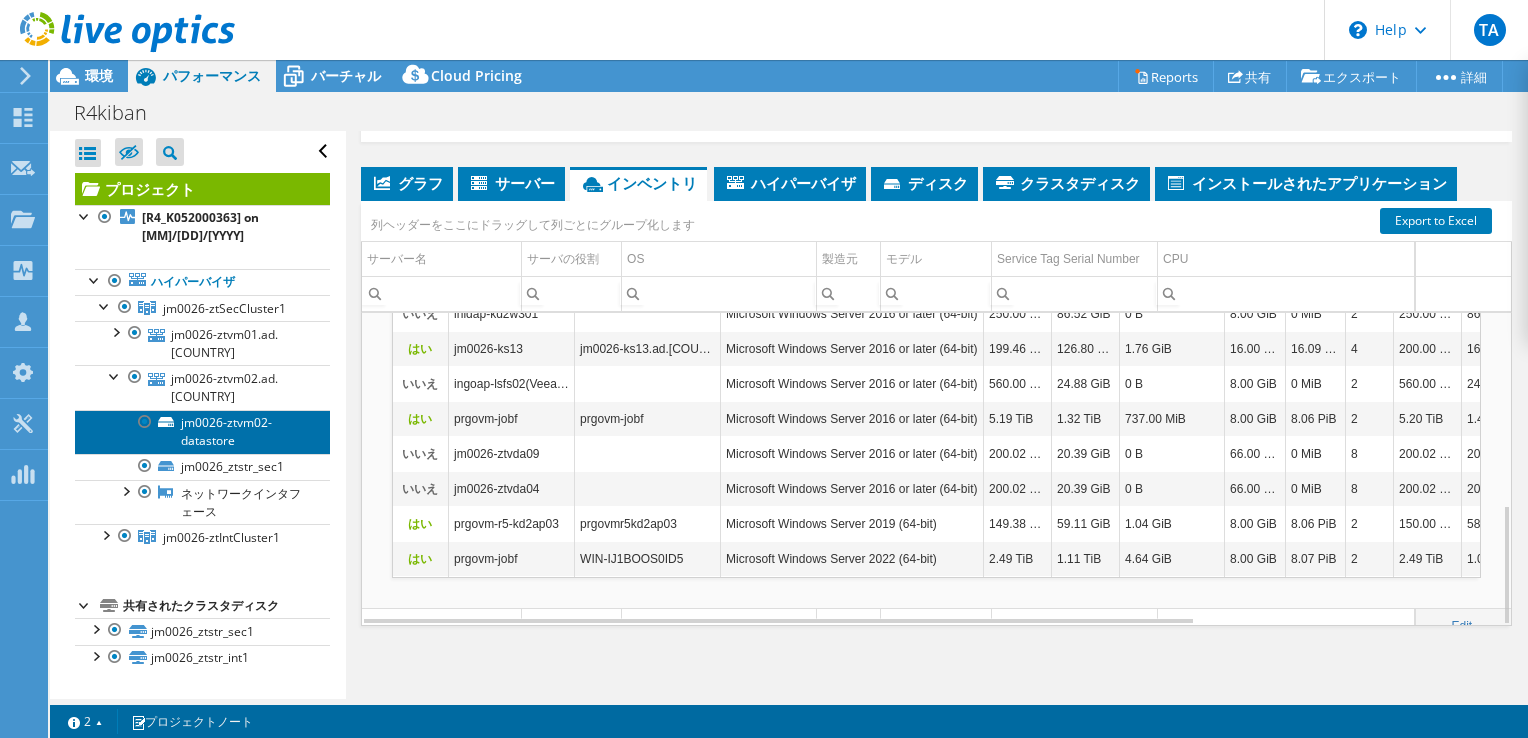 click on "jm0026-ztvm02-datastore" at bounding box center [202, 432] 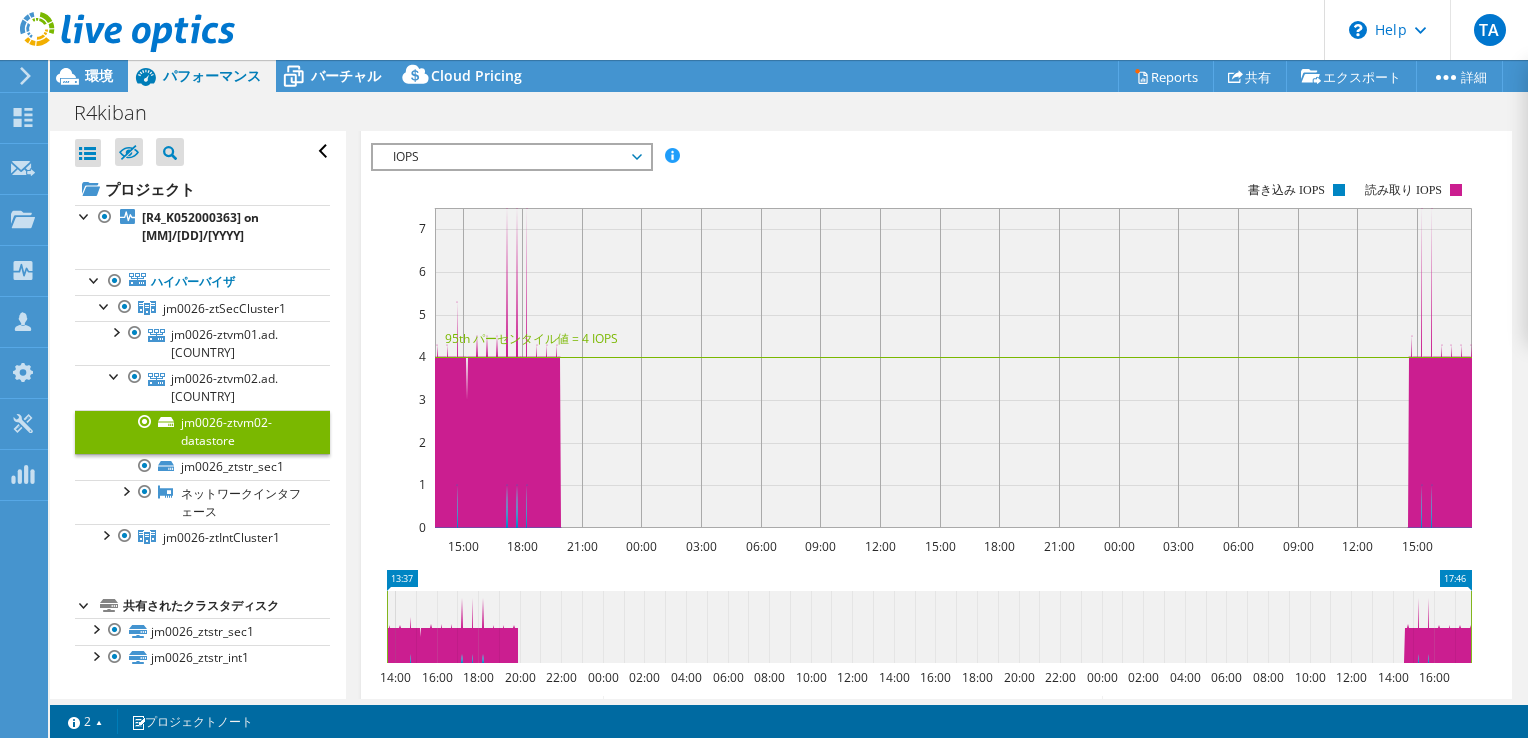 scroll, scrollTop: 584, scrollLeft: 0, axis: vertical 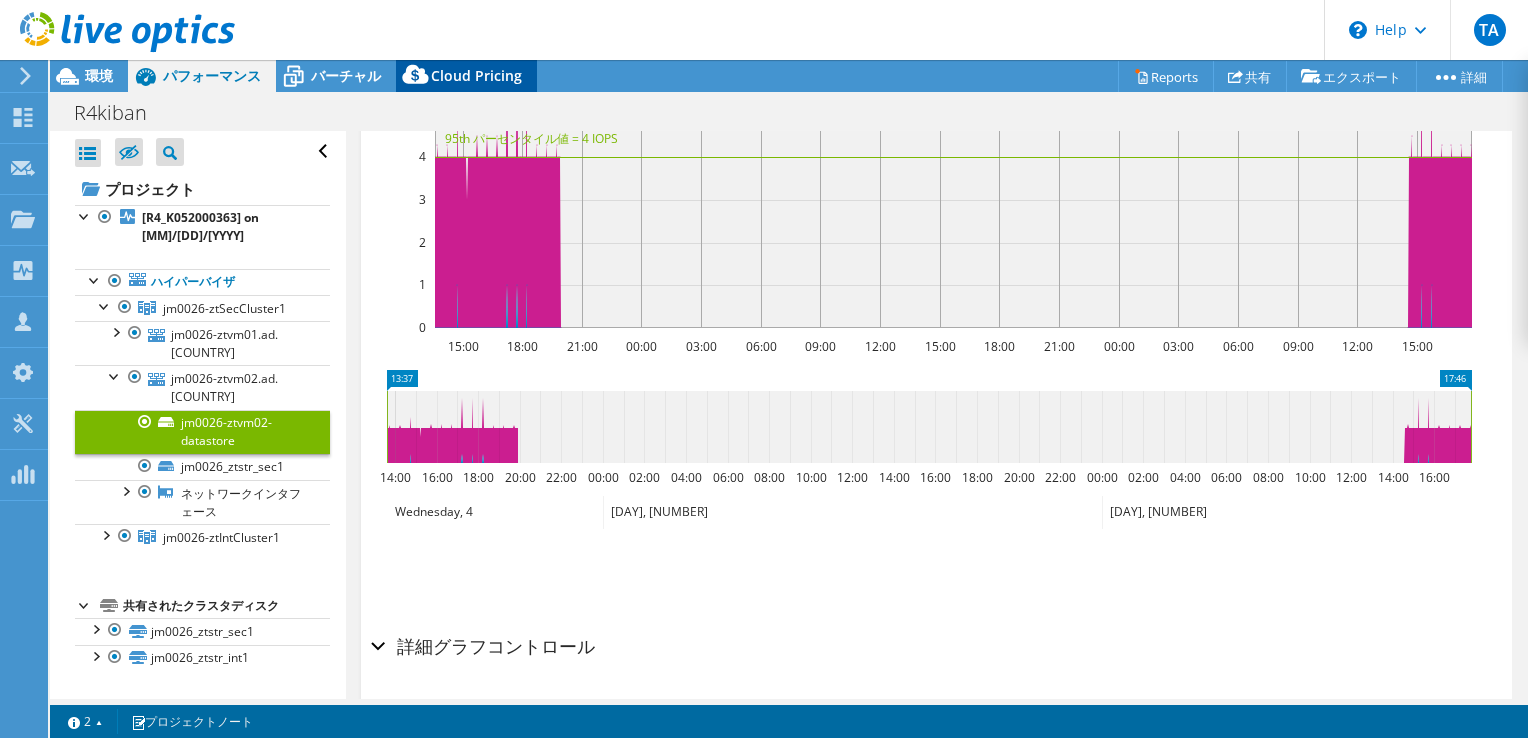 click 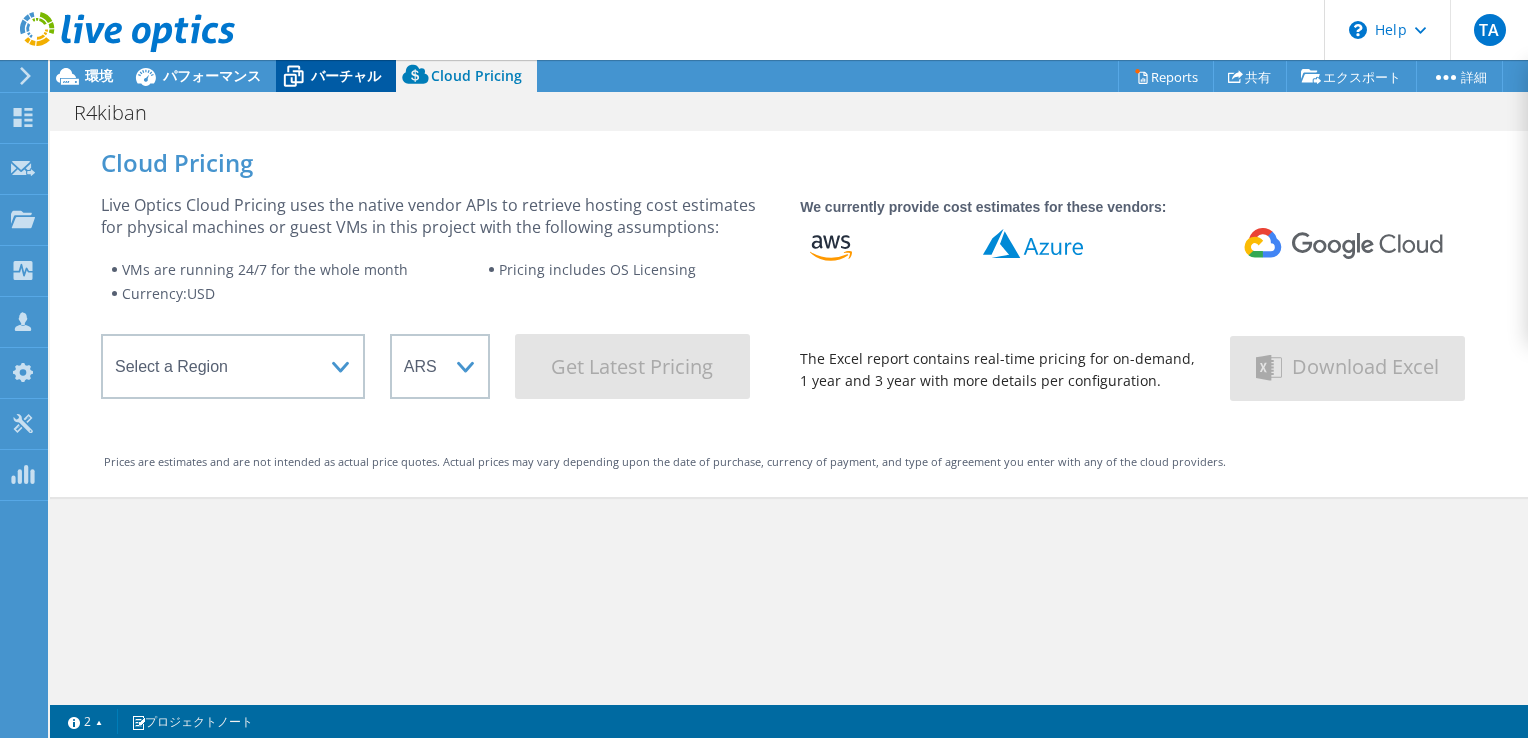 click on "バーチャル" at bounding box center (346, 75) 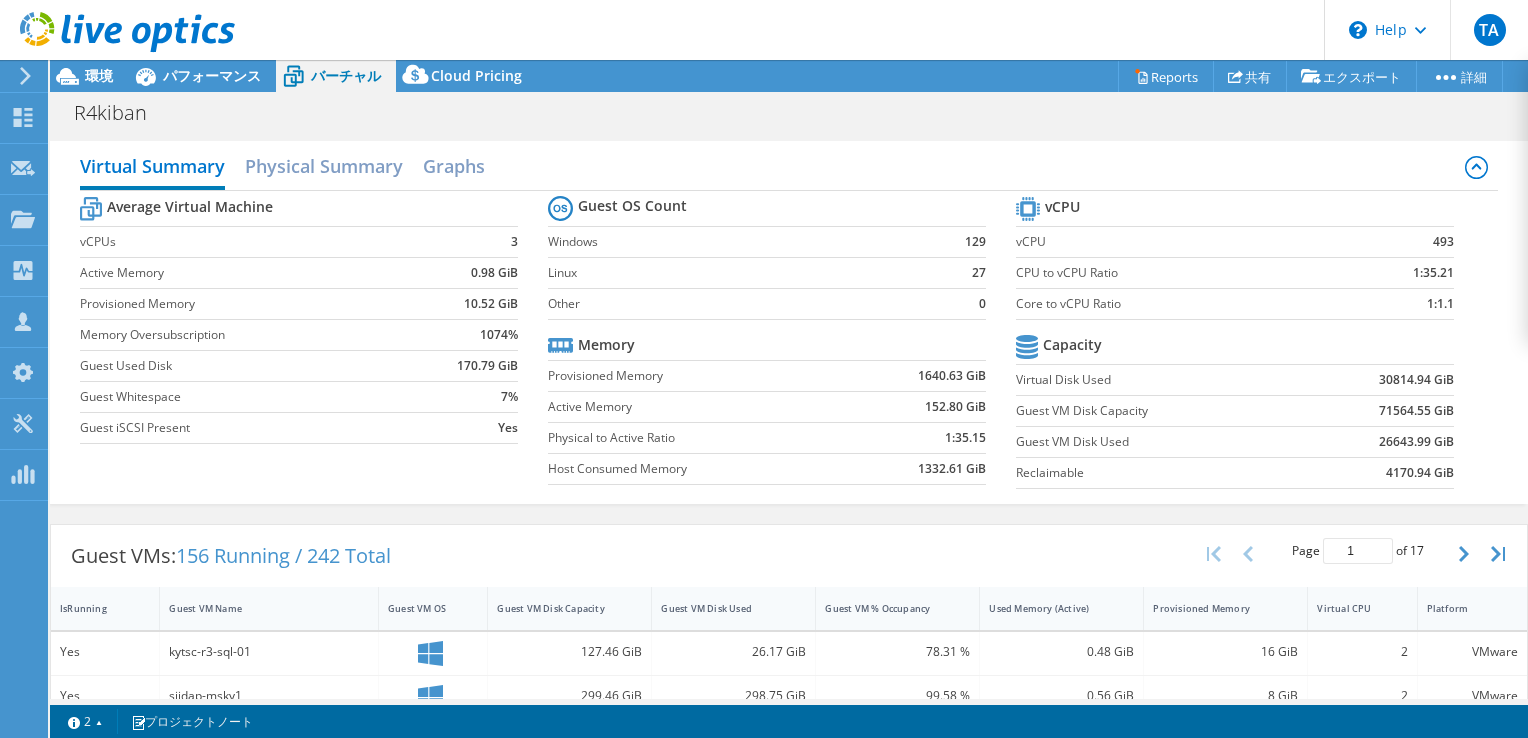scroll, scrollTop: 662, scrollLeft: 0, axis: vertical 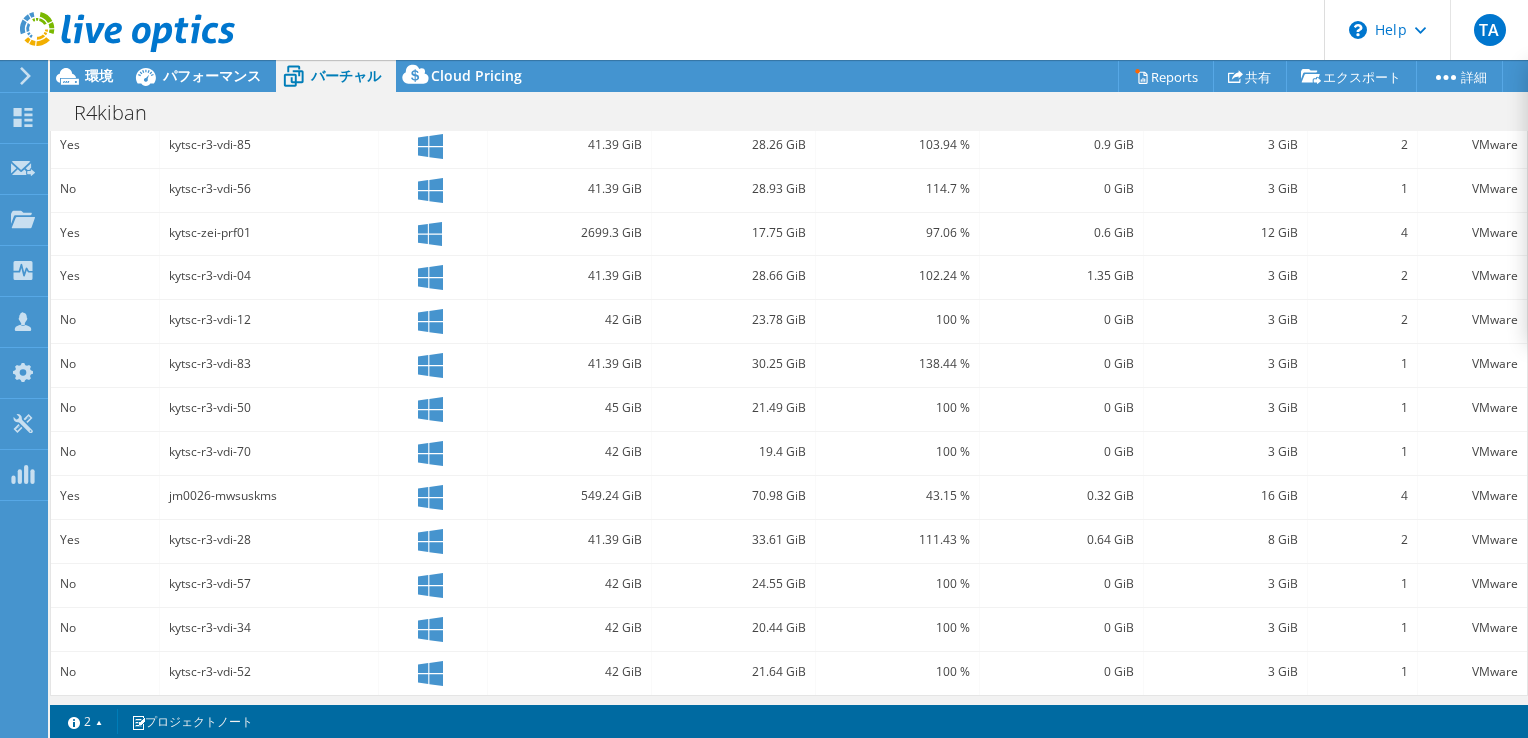 click on "kytsc-r3-vdi-50" at bounding box center [269, 408] 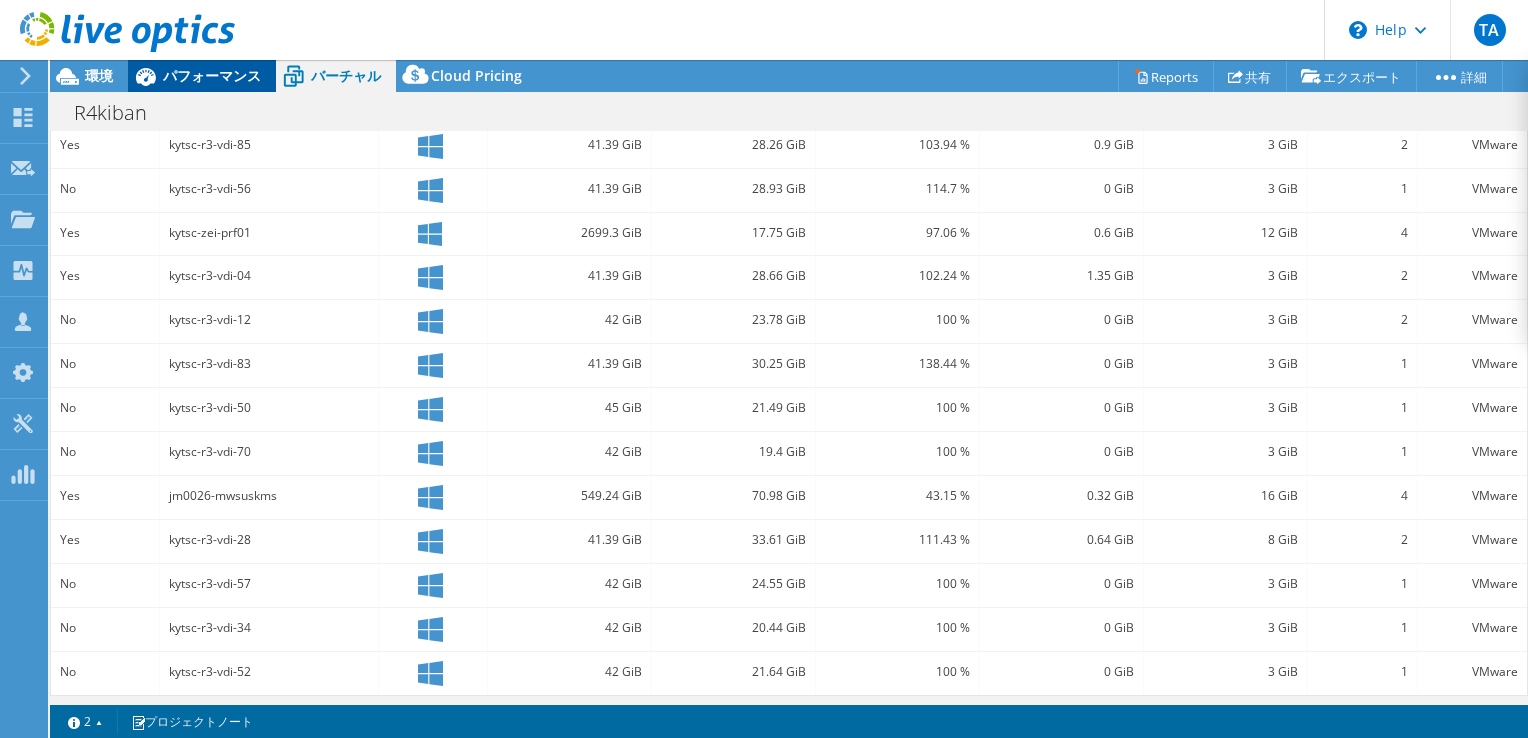 click on "パフォーマンス" at bounding box center [212, 75] 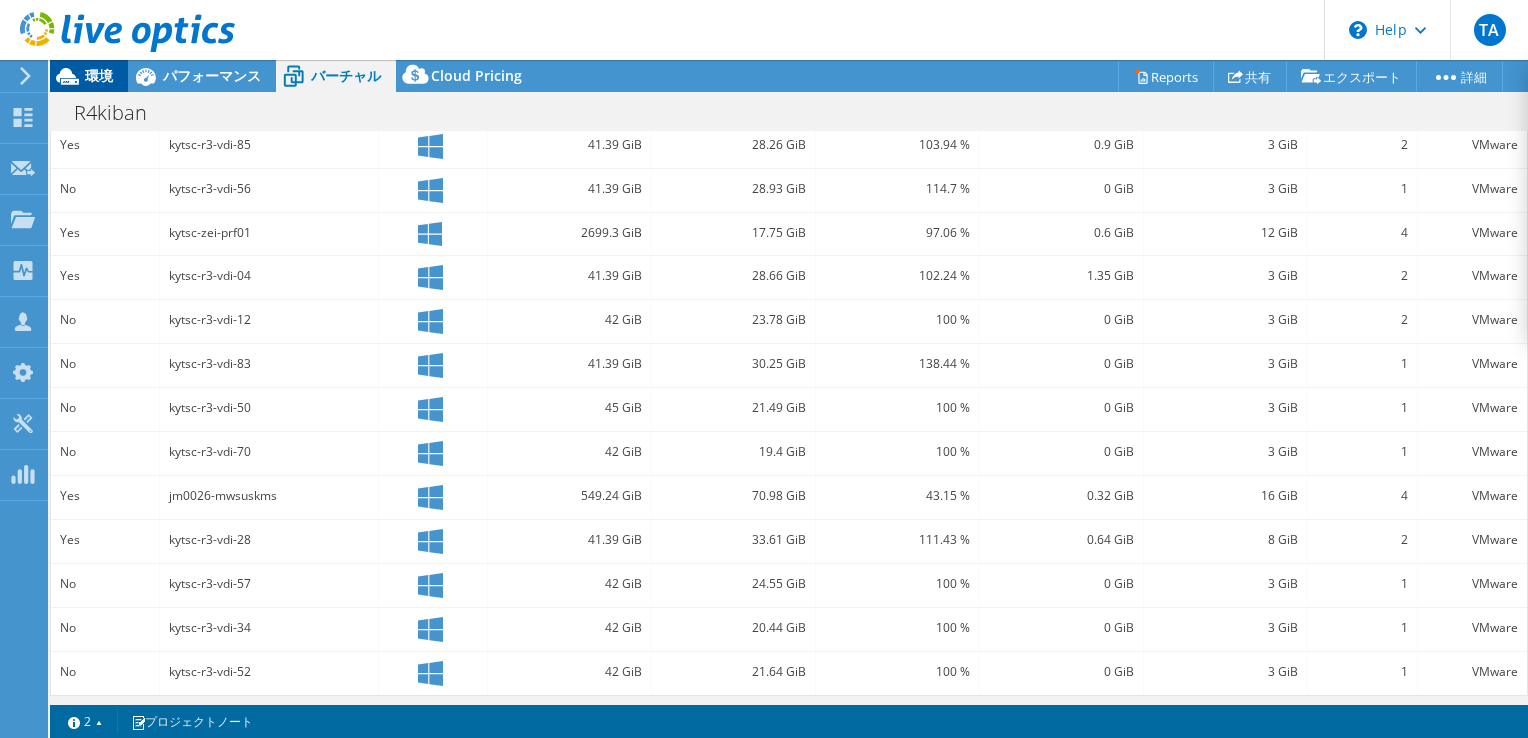 scroll, scrollTop: 0, scrollLeft: 0, axis: both 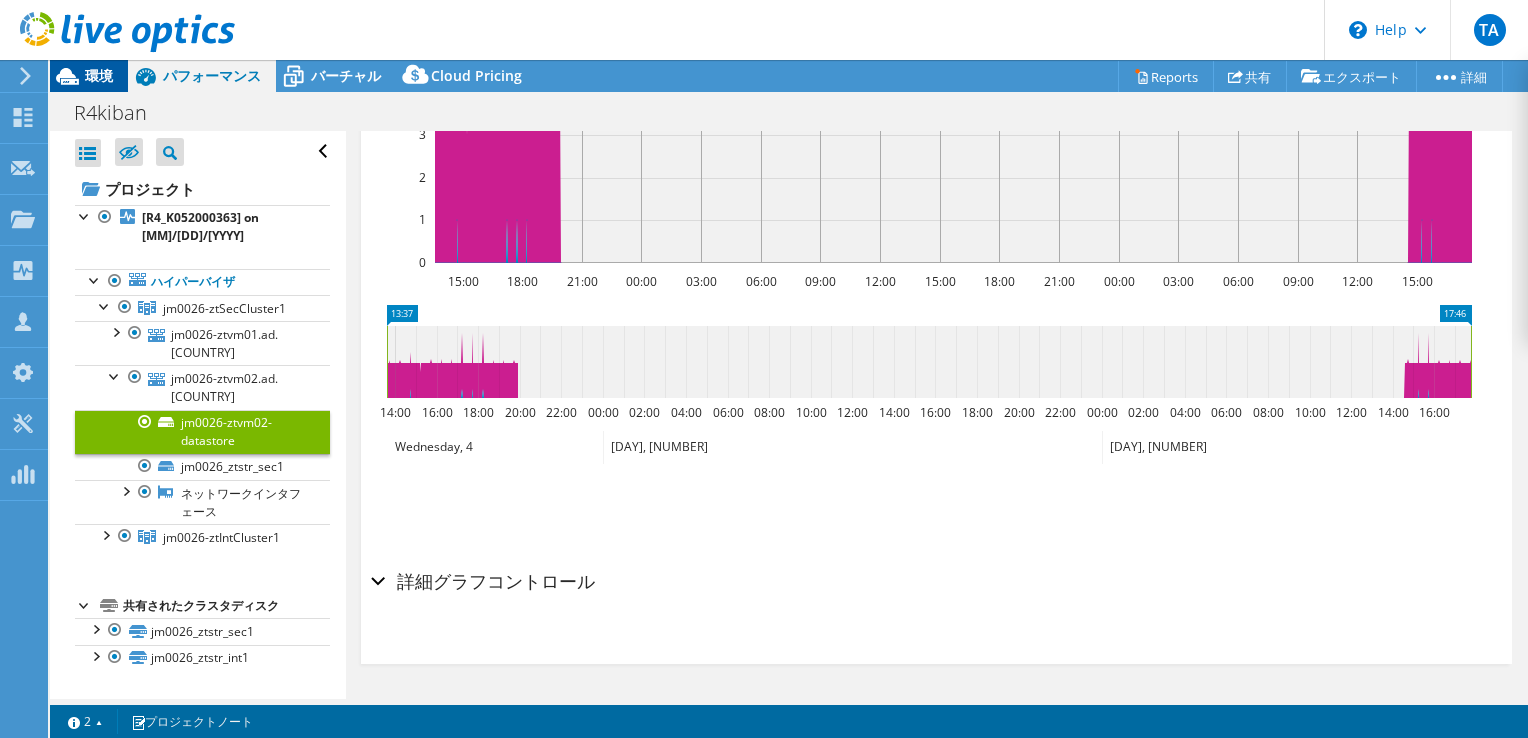click on "環境" at bounding box center (99, 75) 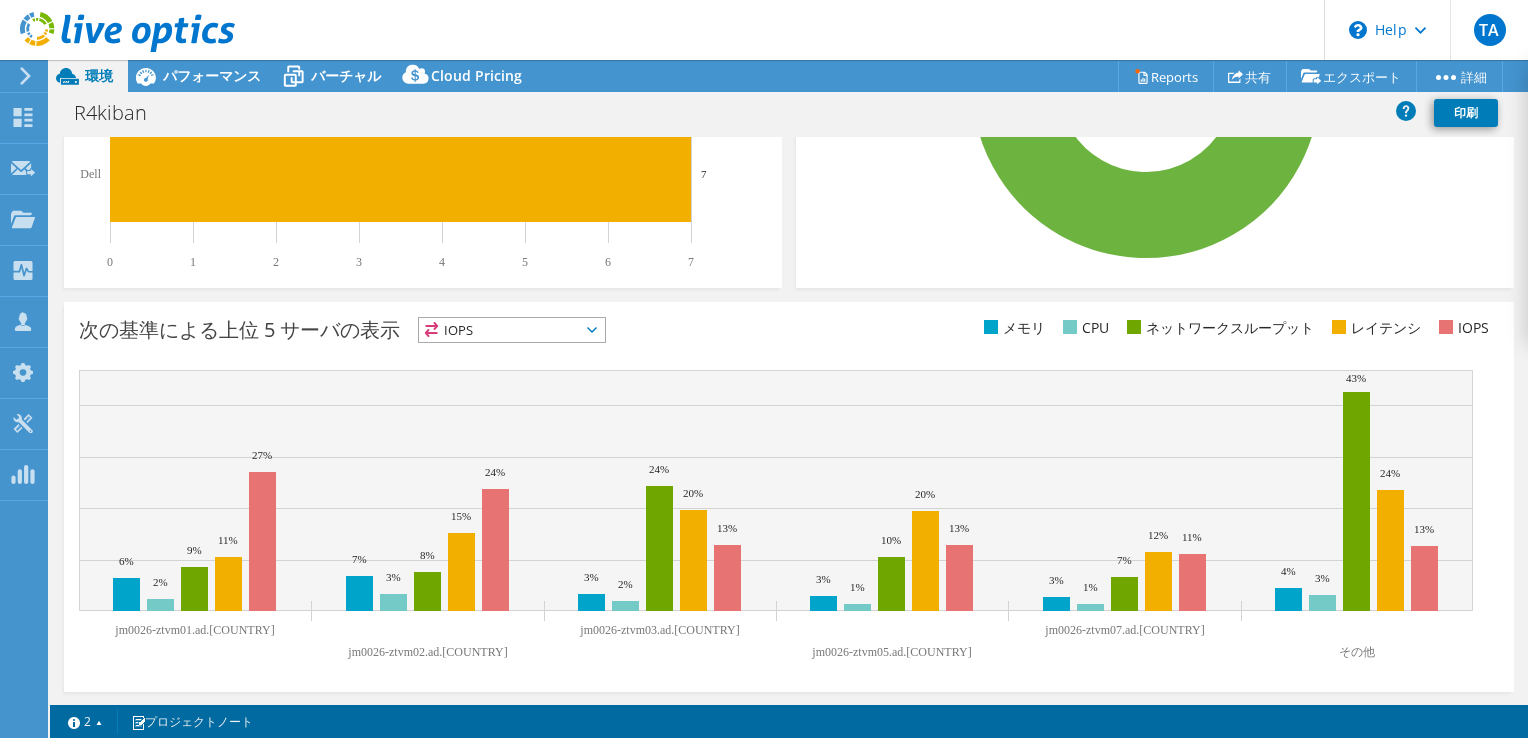 scroll, scrollTop: 0, scrollLeft: 0, axis: both 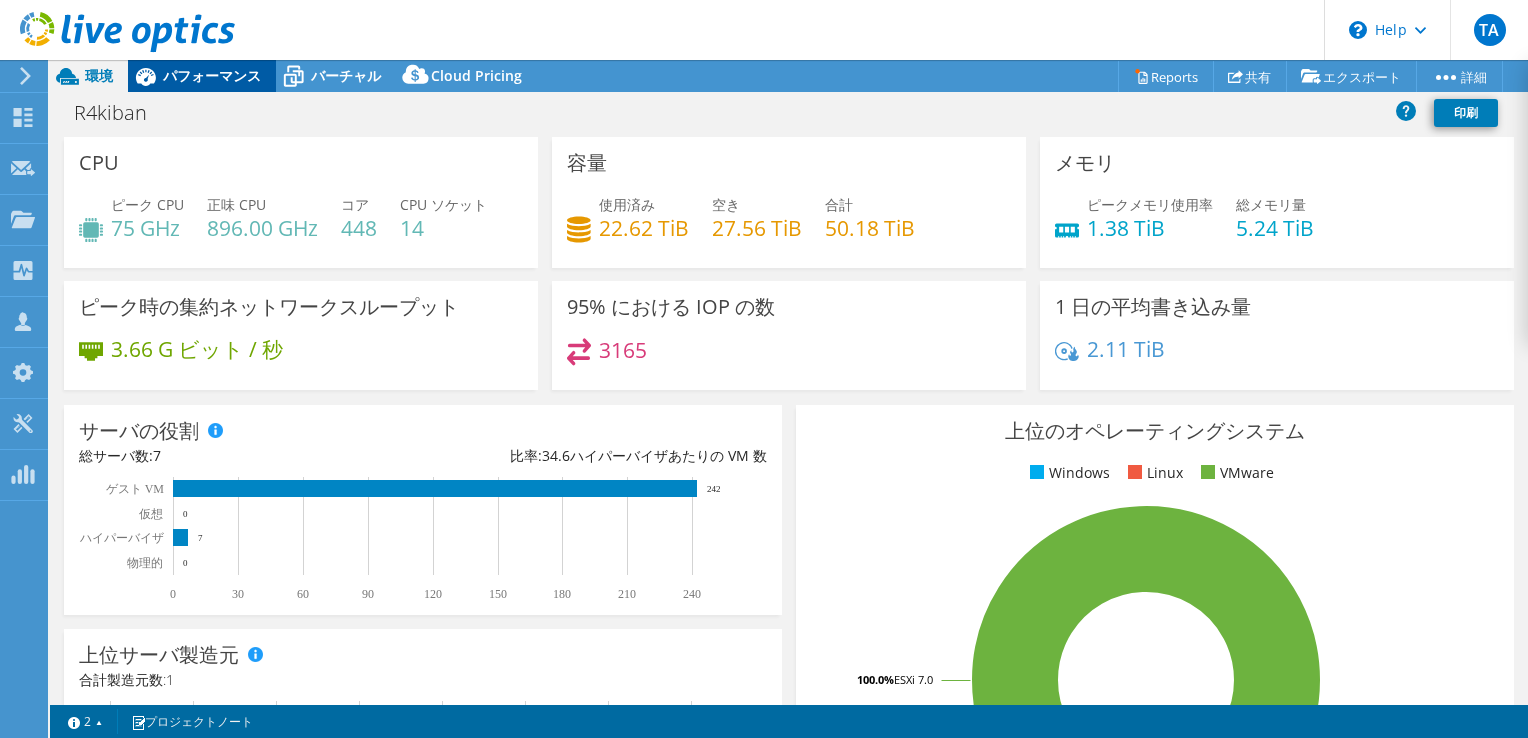 click on "パフォーマンス" at bounding box center [212, 75] 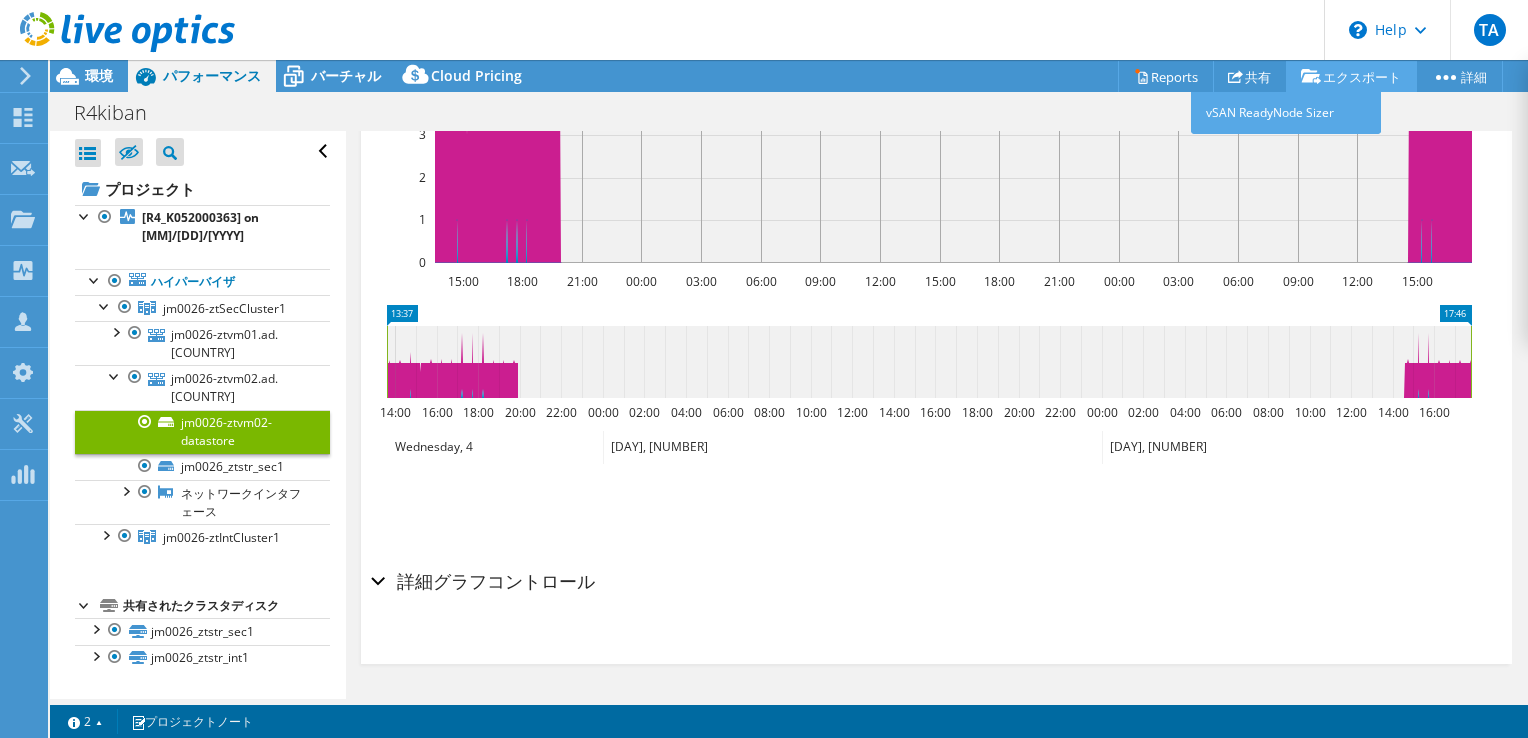 click on "エクスポート" at bounding box center [1351, 76] 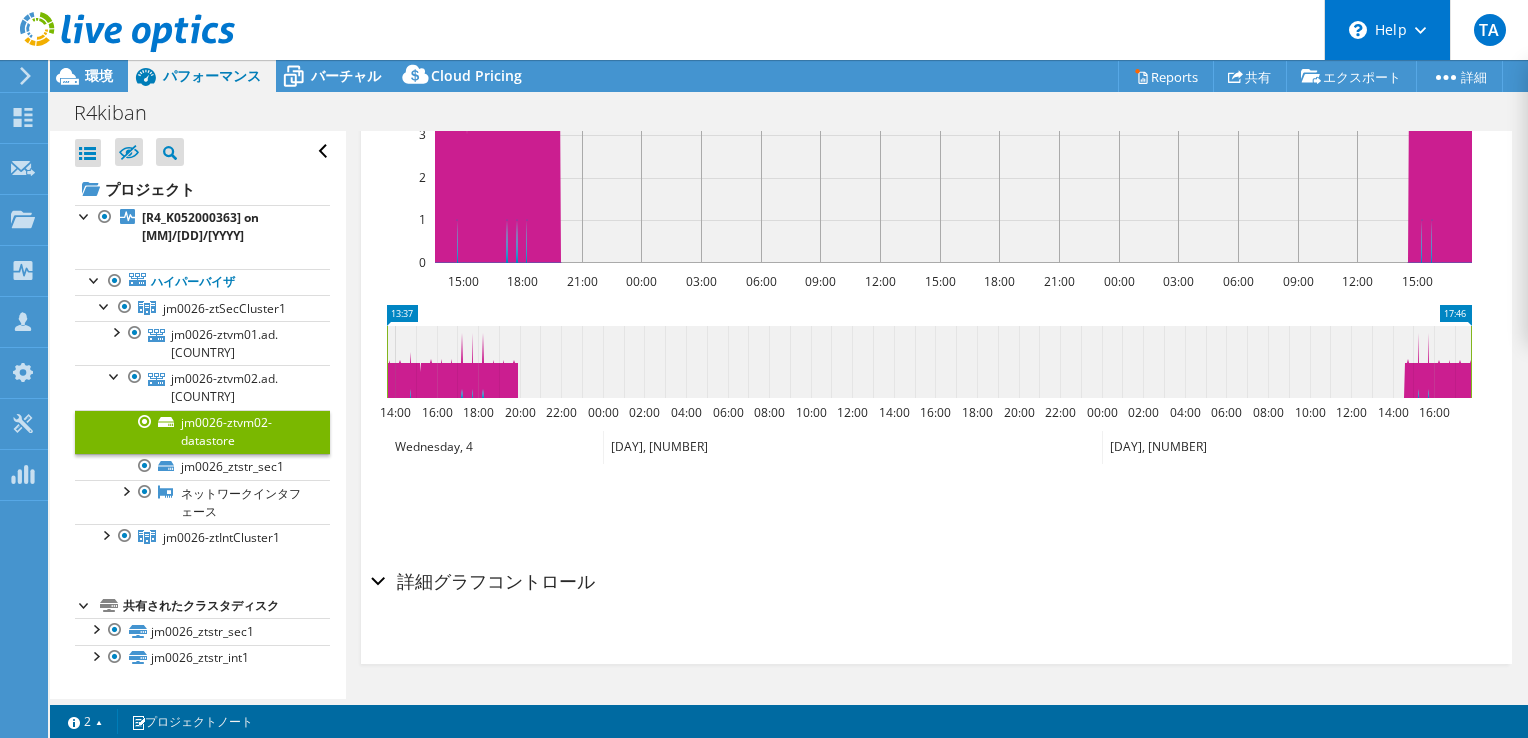 click on "\n
Help" at bounding box center (1387, 30) 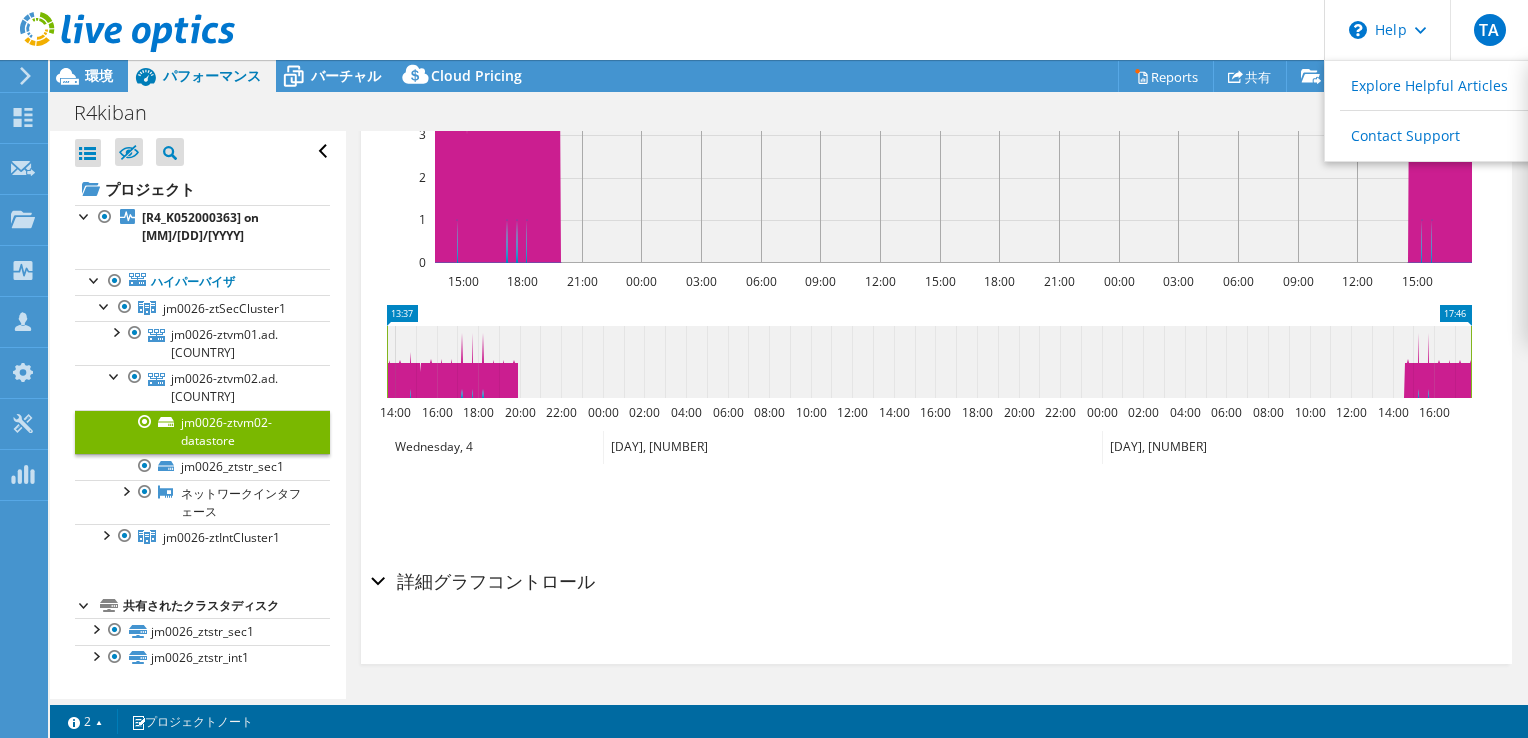 click on "TA
チャネルパートナー
[FIRST] [LAST]
[EMAIL]
Netone Systems Co., Ltd.
My Profile
Log Out
\n
Help
Explore Helpful Articles
Contact Support" at bounding box center [764, 30] 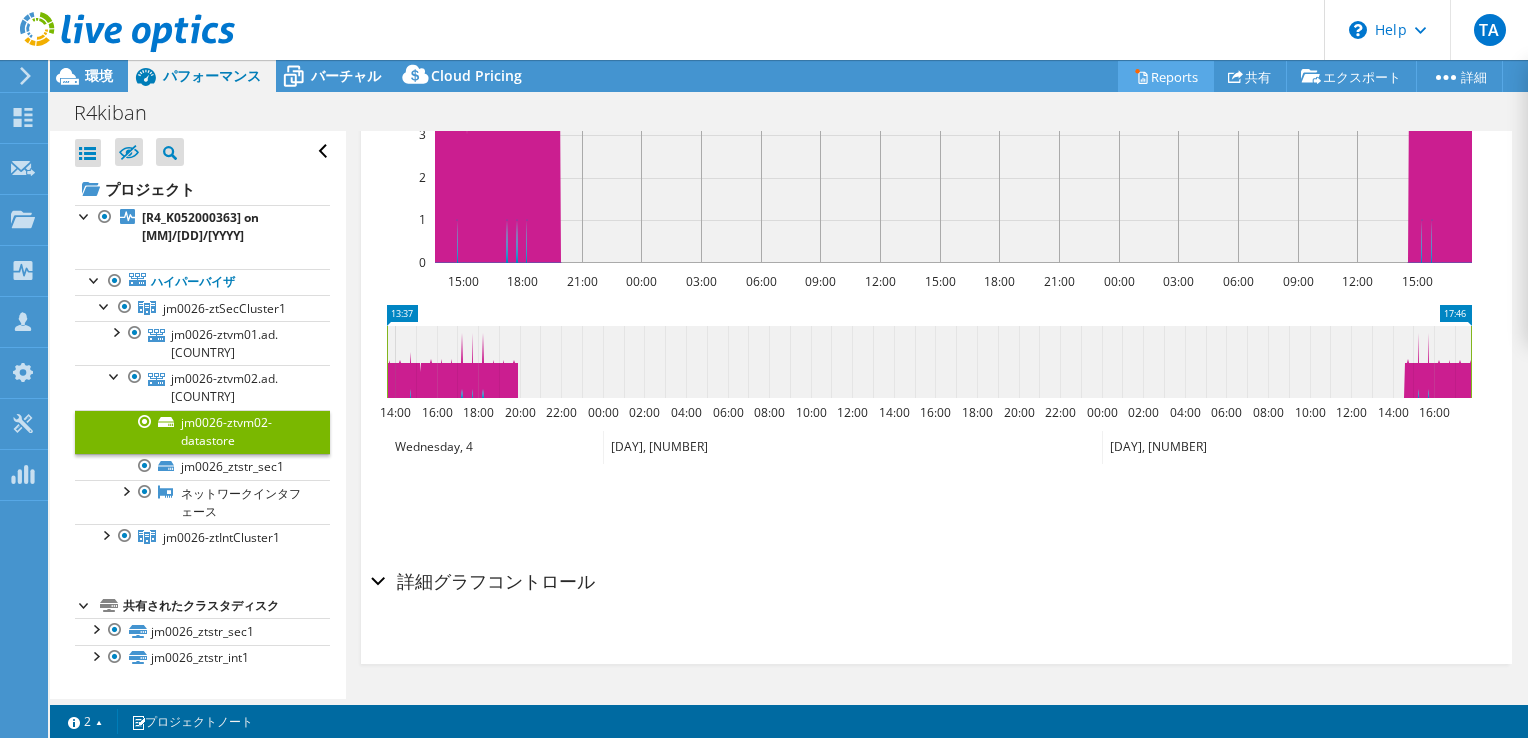 click on "Reports" at bounding box center (1166, 76) 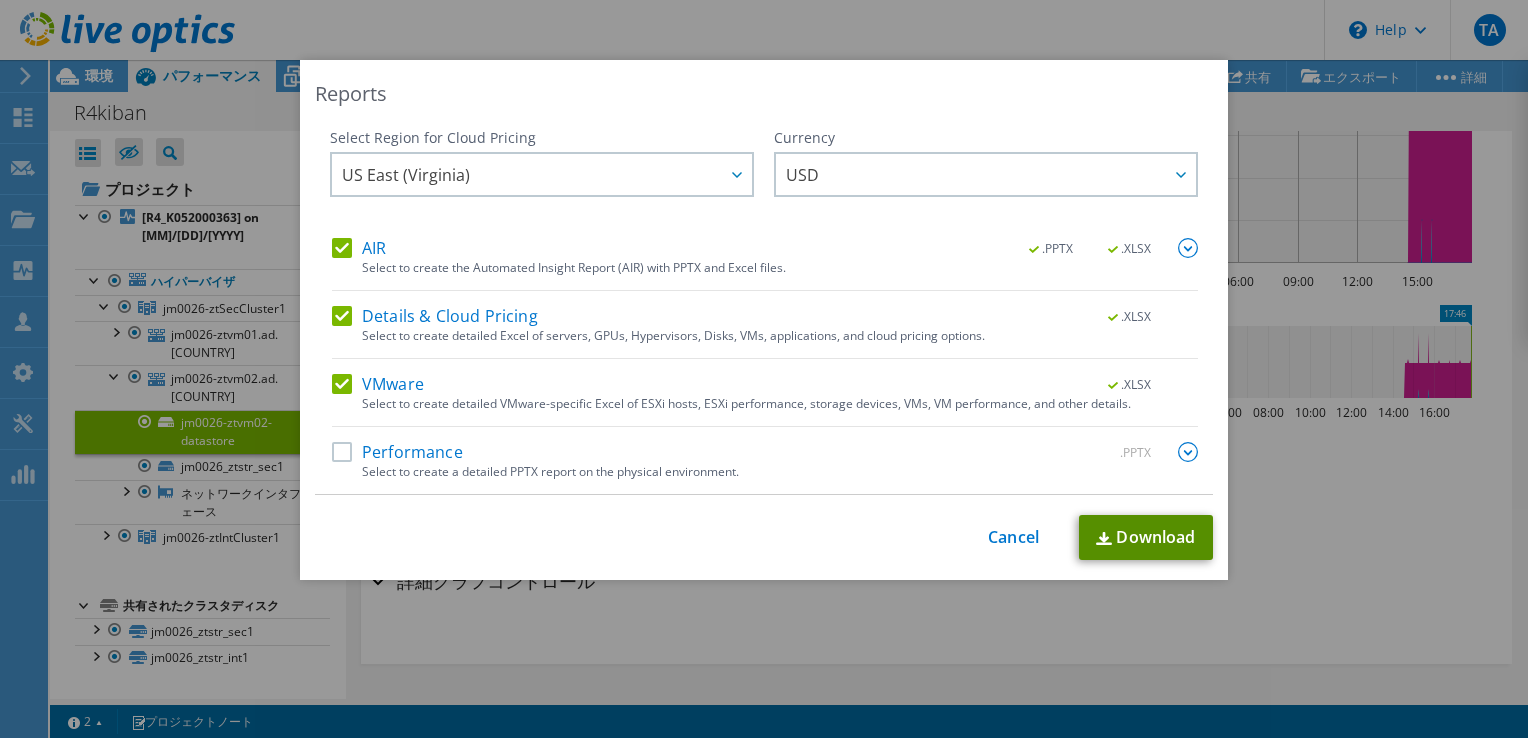 click on "Download" at bounding box center [1146, 537] 